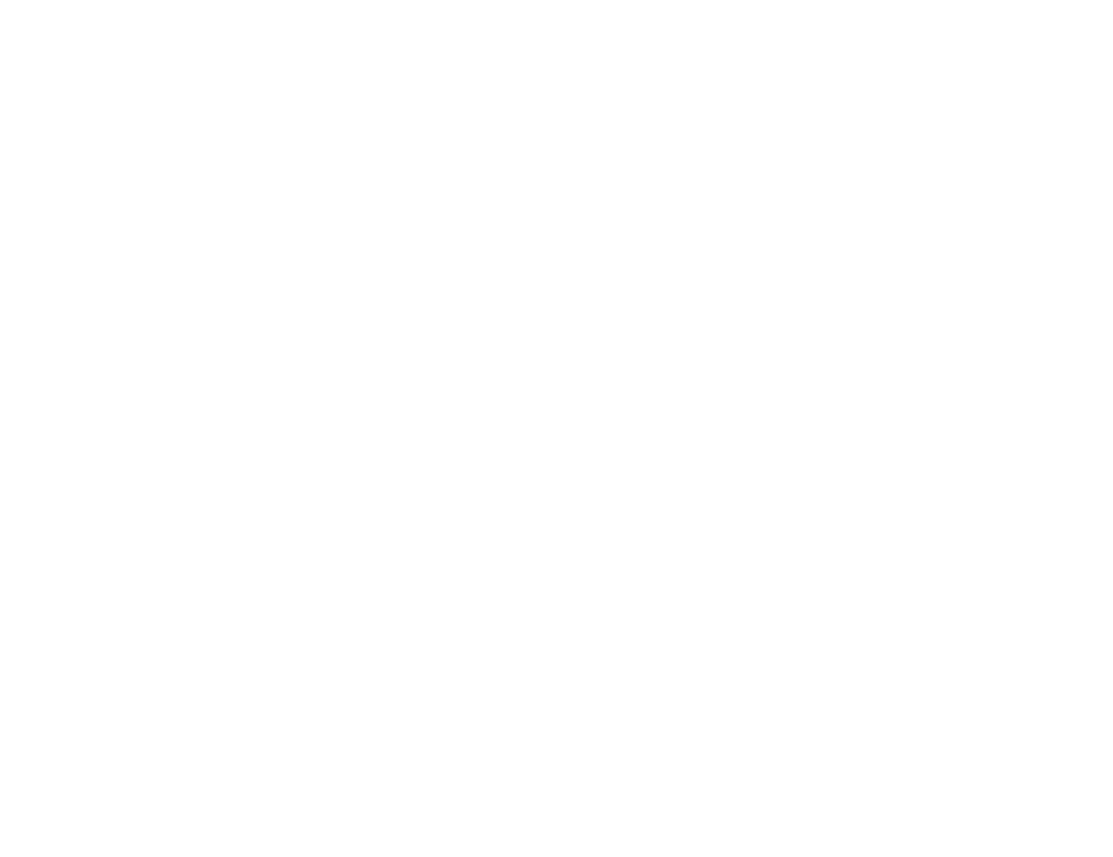 scroll, scrollTop: 0, scrollLeft: 0, axis: both 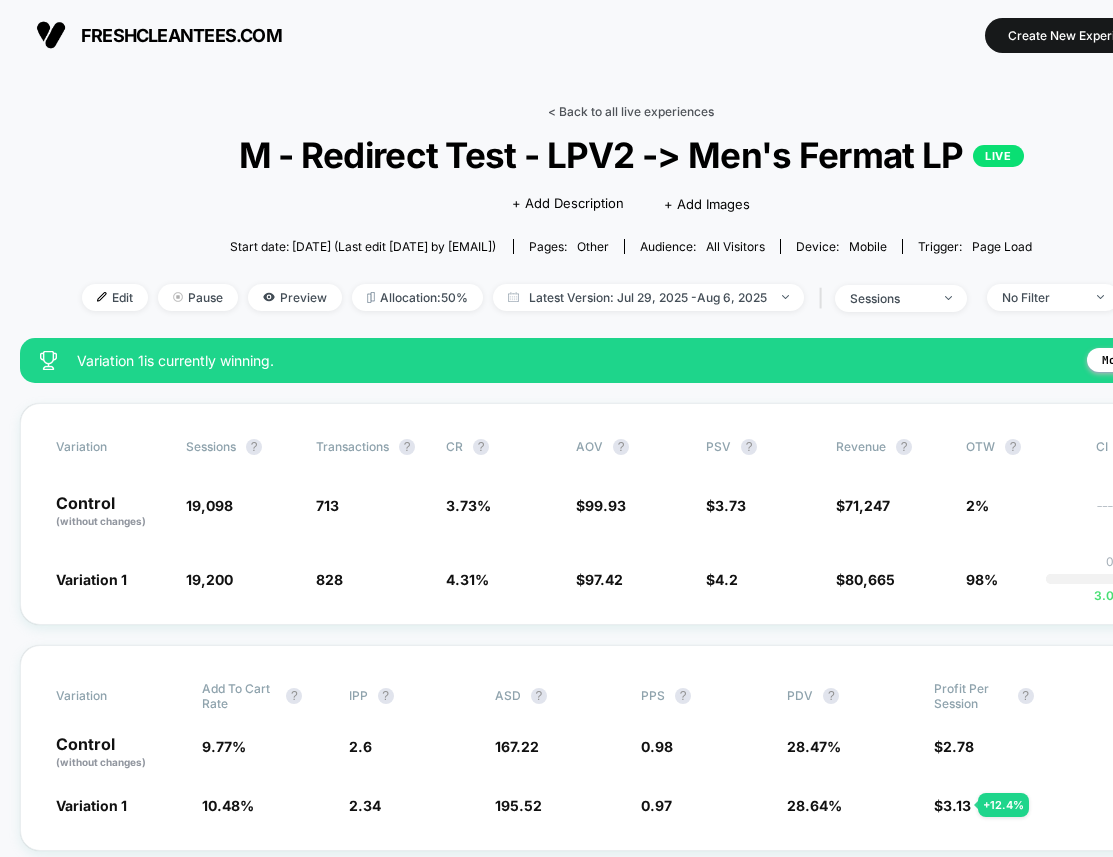 click on "< Back to all live experiences" at bounding box center (631, 111) 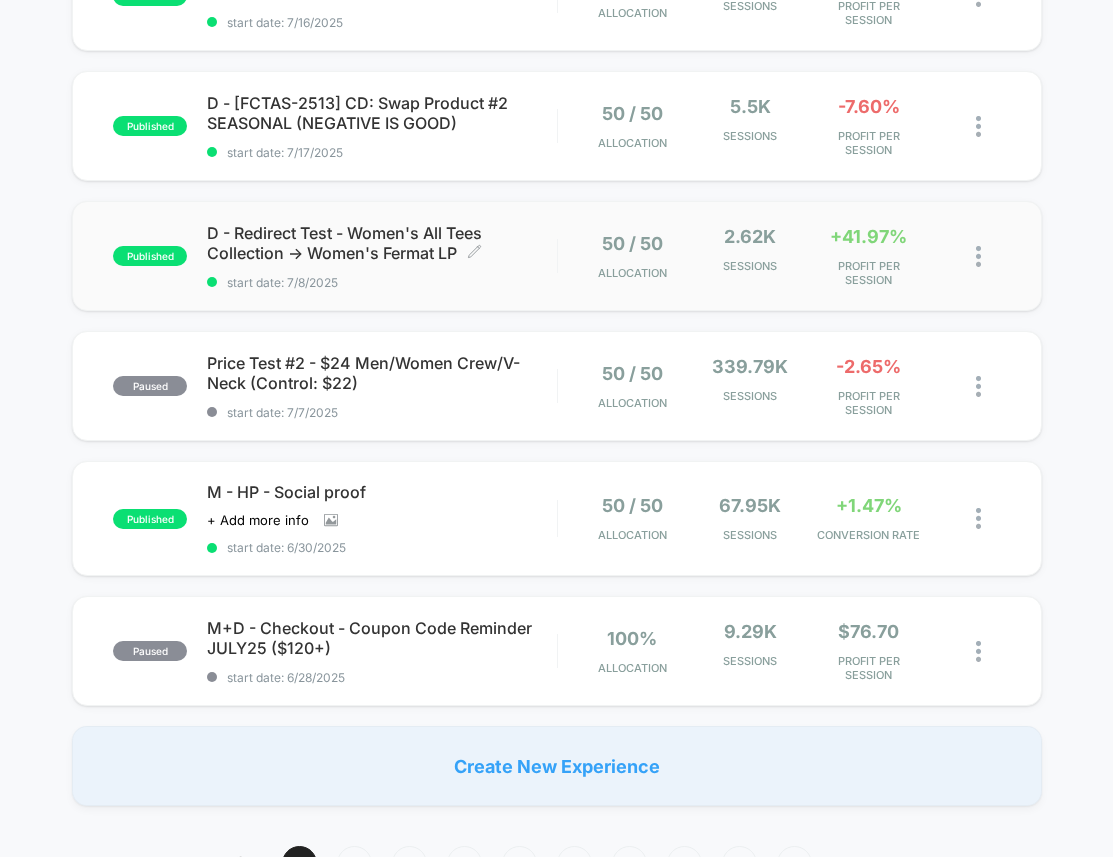 scroll, scrollTop: 1107, scrollLeft: 0, axis: vertical 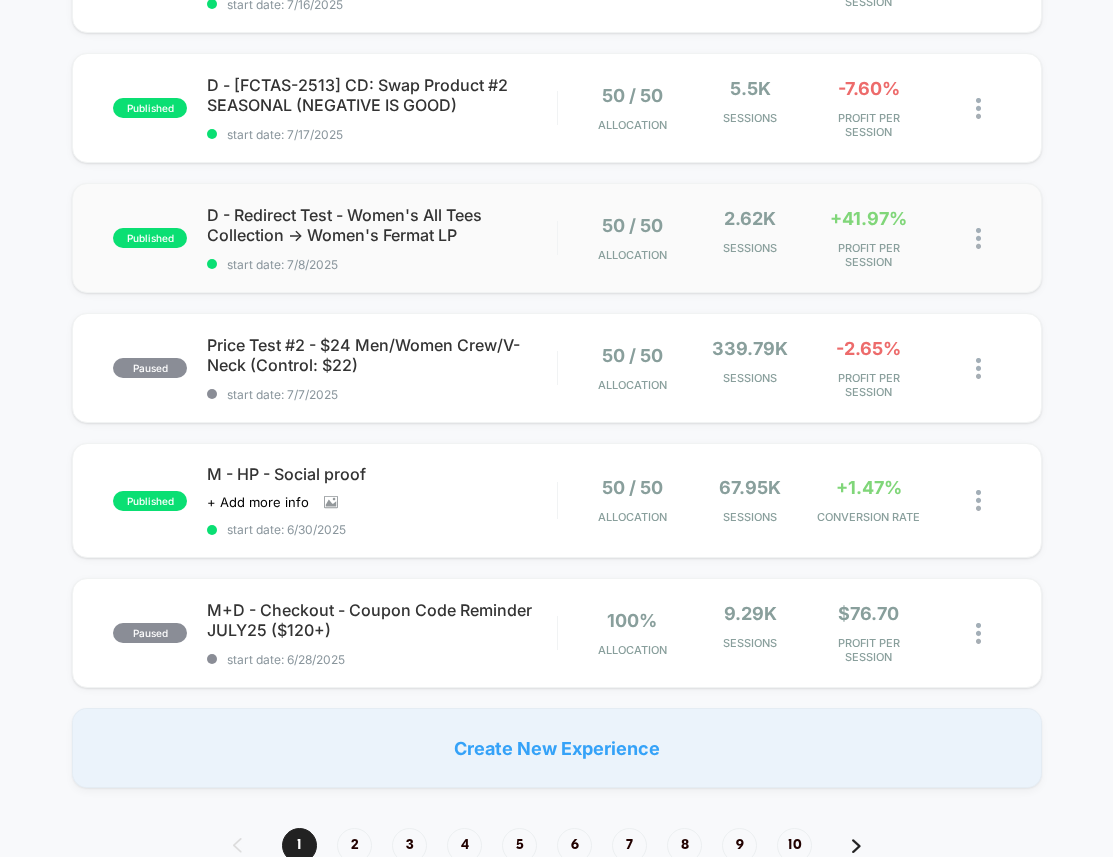 click on "published D - Redirect Test - Women's All Tees Collection -> Women's Fermat LP start date: [DATE] 50 / 50 Allocation 2.62k Sessions +41.97% PROFIT PER SESSION" at bounding box center (557, 238) 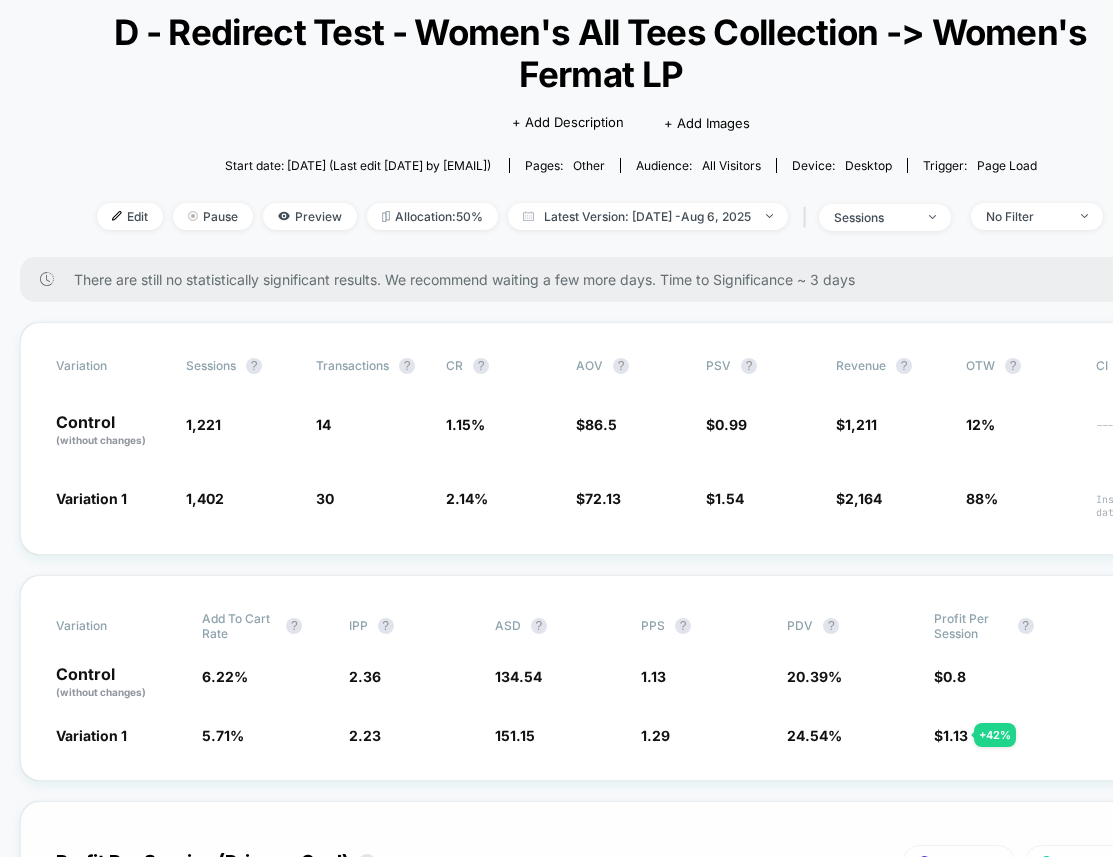 scroll, scrollTop: 0, scrollLeft: 0, axis: both 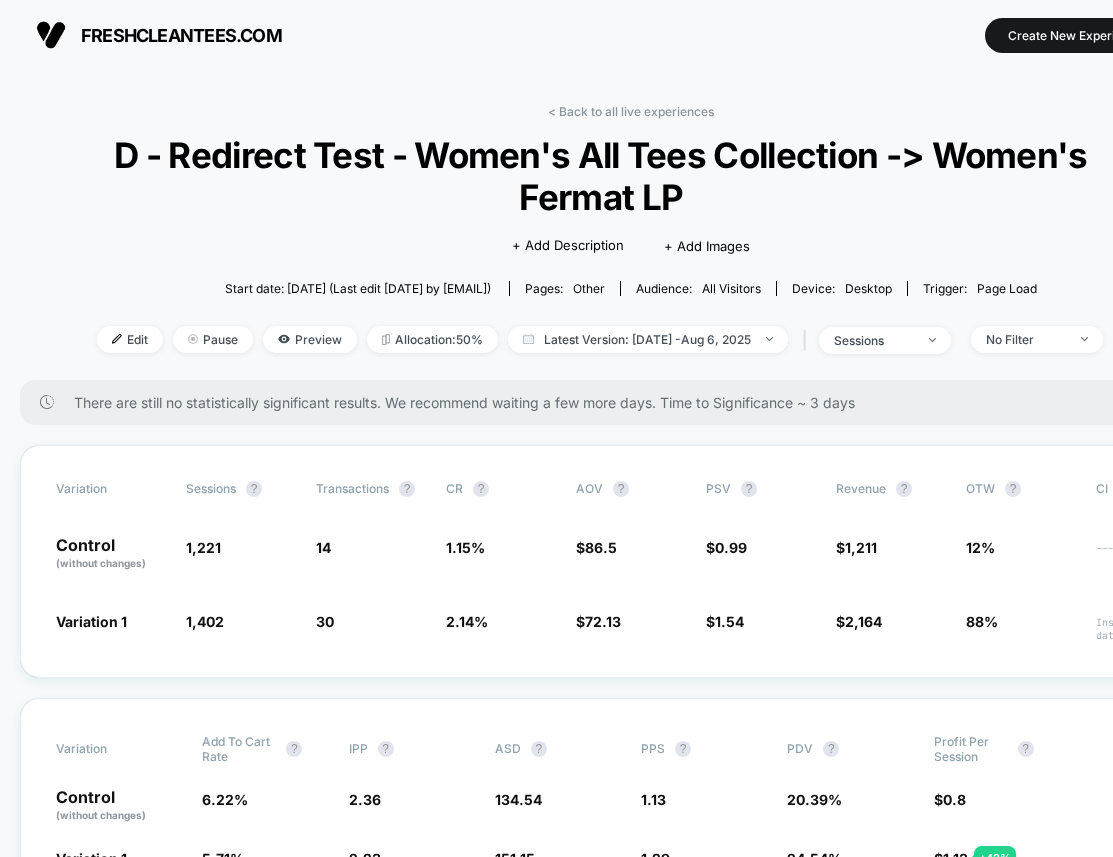 click on "Back to all live experiences D - Redirect Test - Women's All Tees Collection -> Women's Fermat LP LIVE Click to edit experience details + Add Description + Add Images Start date: [DATE] (Last edit [DATE] by [EMAIL]) Pages: other Audience: All Visitors Device: desktop Trigger: Page Load Edit Pause Preview Allocation: 50% Latest Version: [DATE] - [DATE] | sessions No Filter" at bounding box center (631, 242) 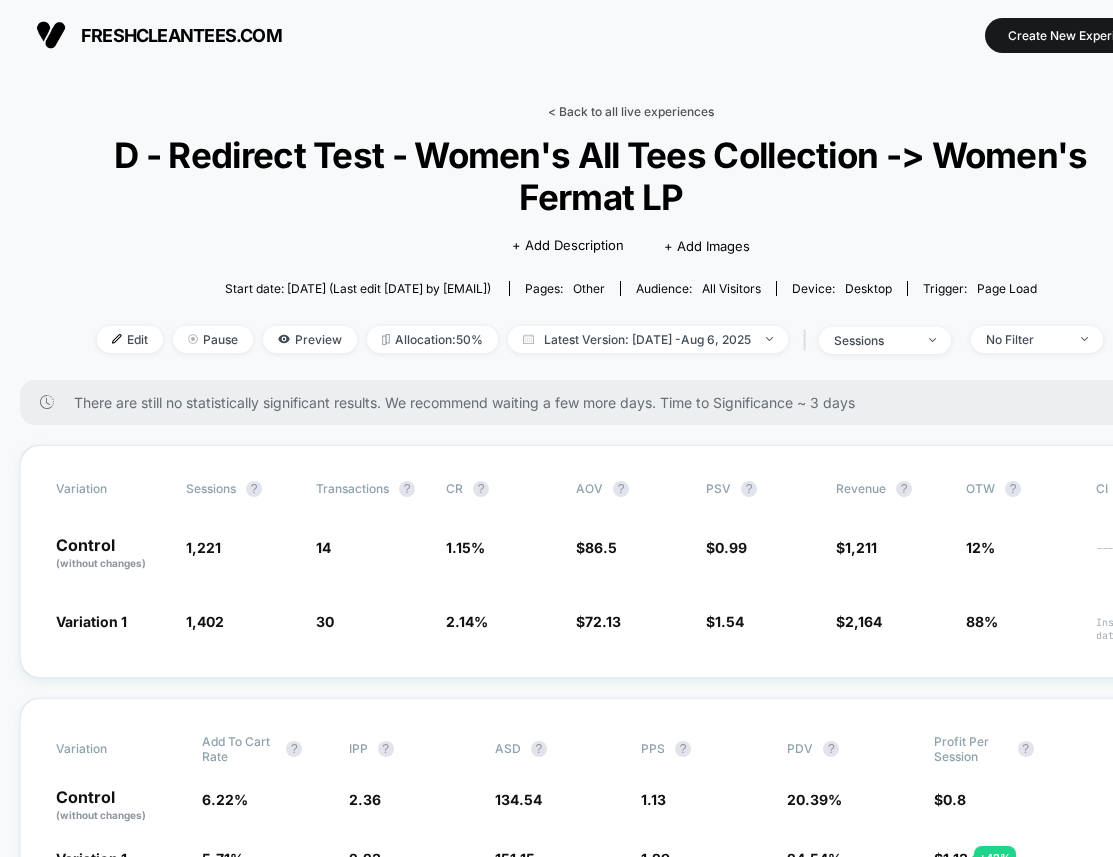 click on "< Back to all live experiences" at bounding box center [631, 111] 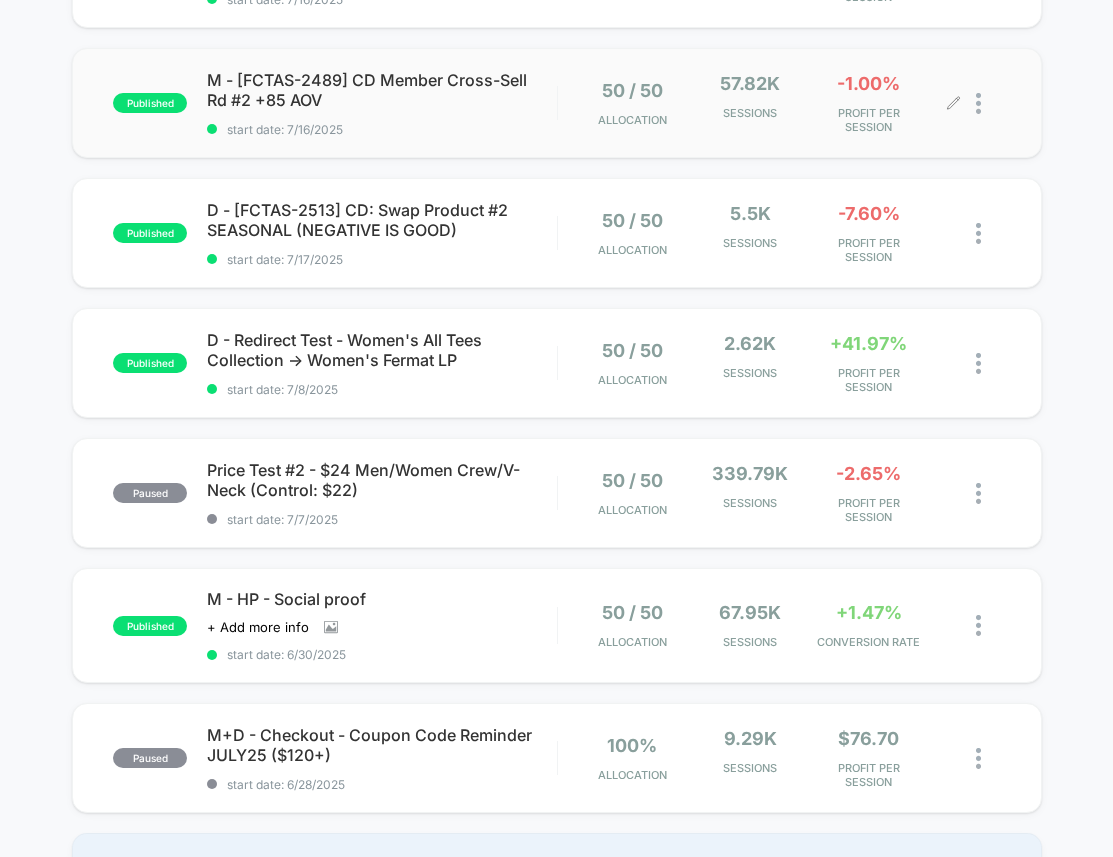 scroll, scrollTop: 1003, scrollLeft: 0, axis: vertical 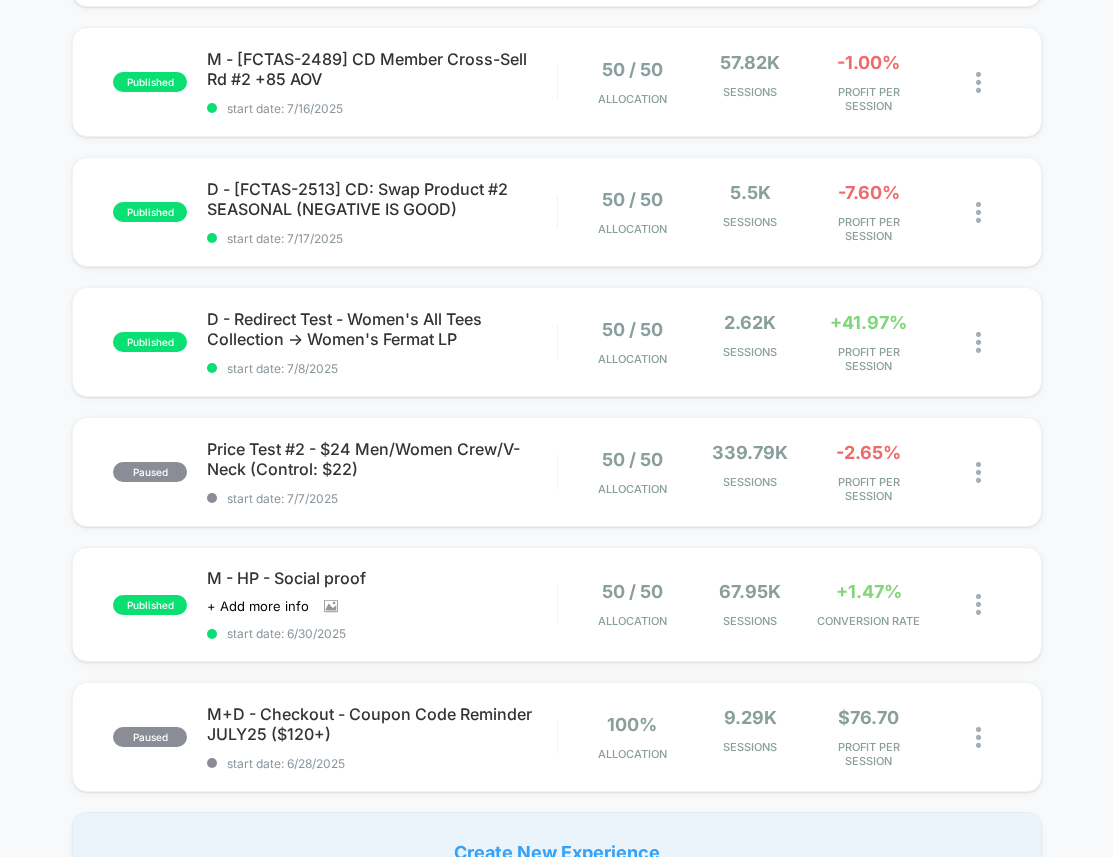 drag, startPoint x: 719, startPoint y: 274, endPoint x: 754, endPoint y: 146, distance: 132.69891 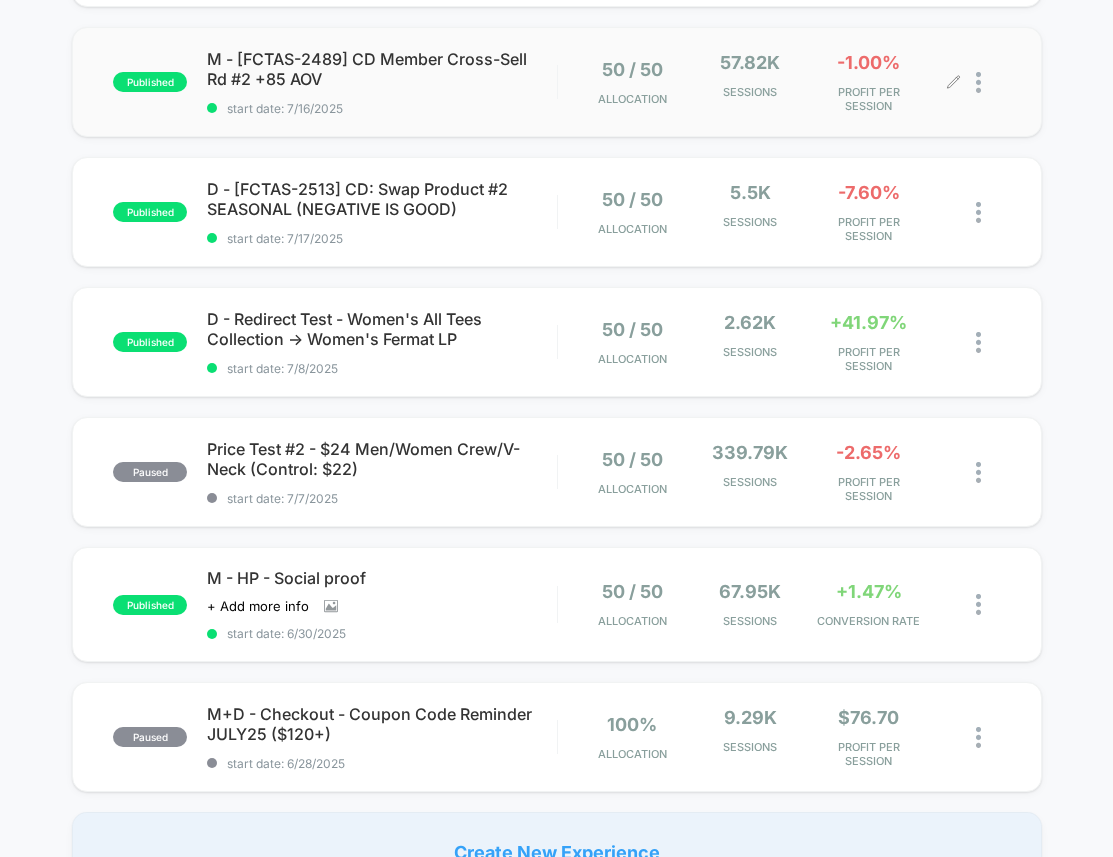drag, startPoint x: 754, startPoint y: 146, endPoint x: 754, endPoint y: 75, distance: 71 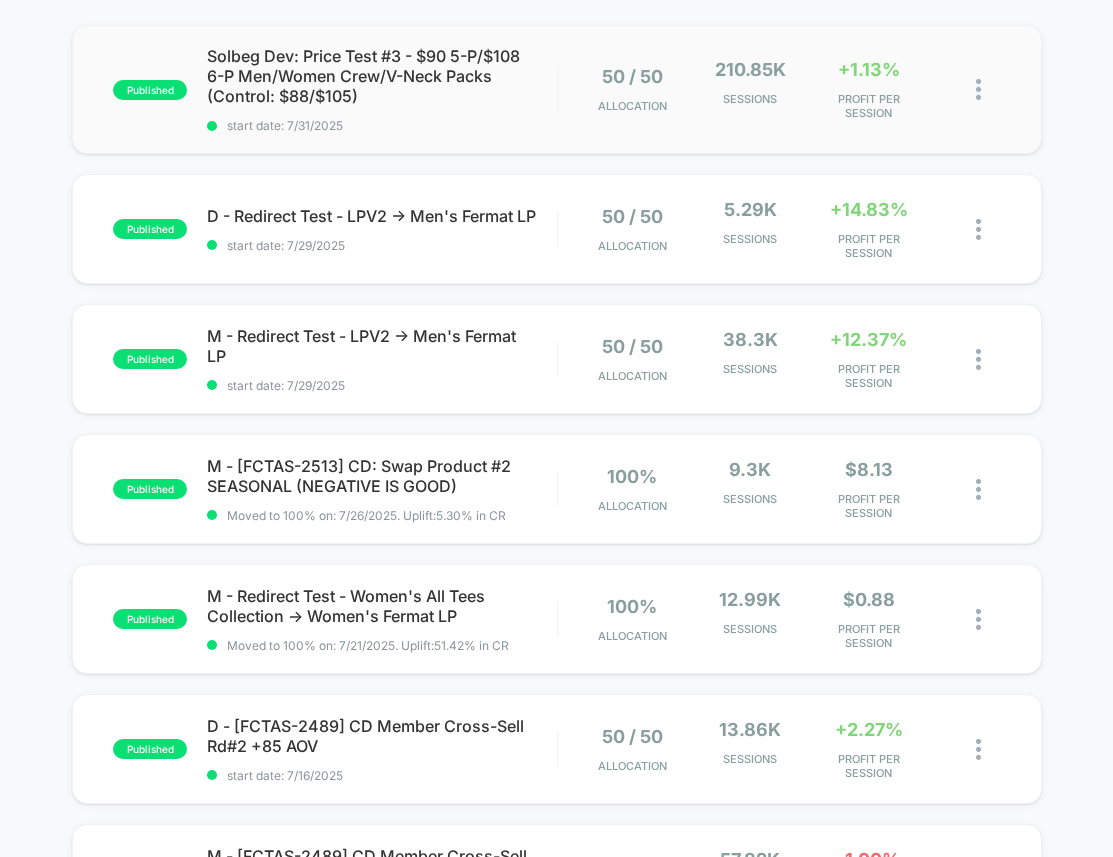 scroll, scrollTop: 205, scrollLeft: 0, axis: vertical 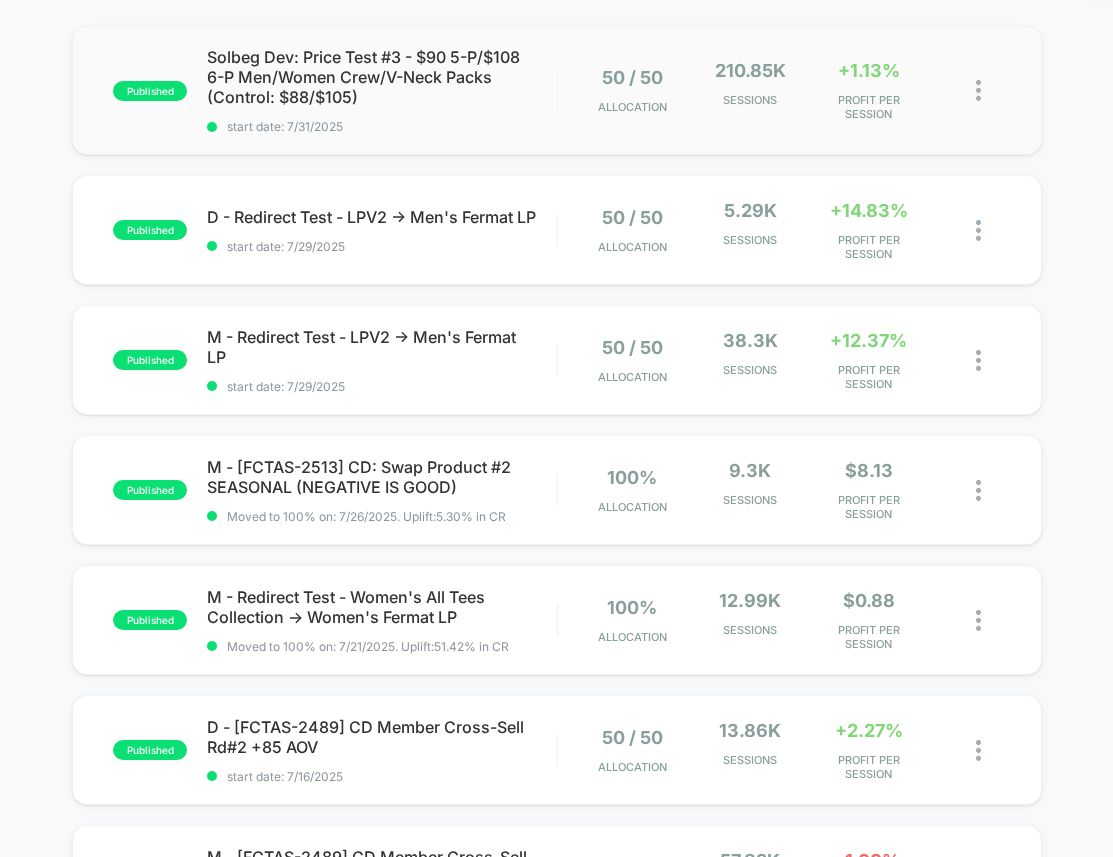 drag, startPoint x: 651, startPoint y: 157, endPoint x: 305, endPoint y: 33, distance: 367.54865 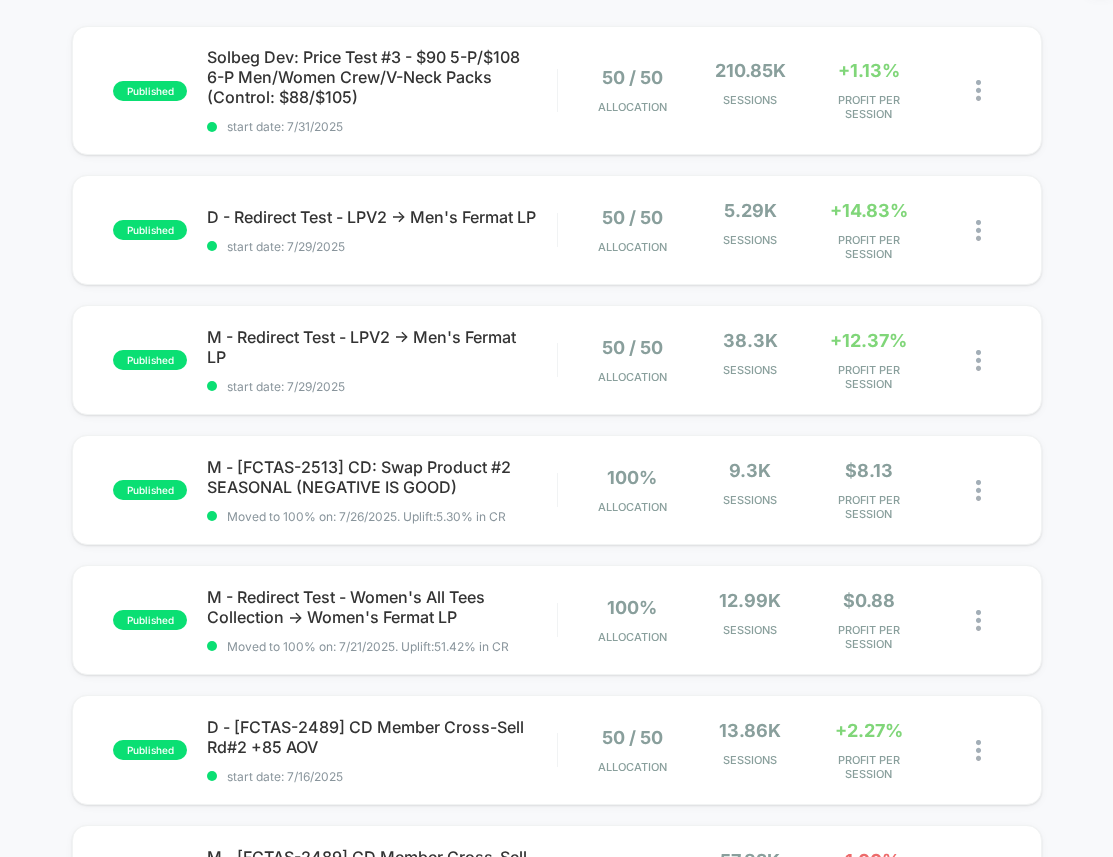 drag, startPoint x: 211, startPoint y: 19, endPoint x: 290, endPoint y: 155, distance: 157.28 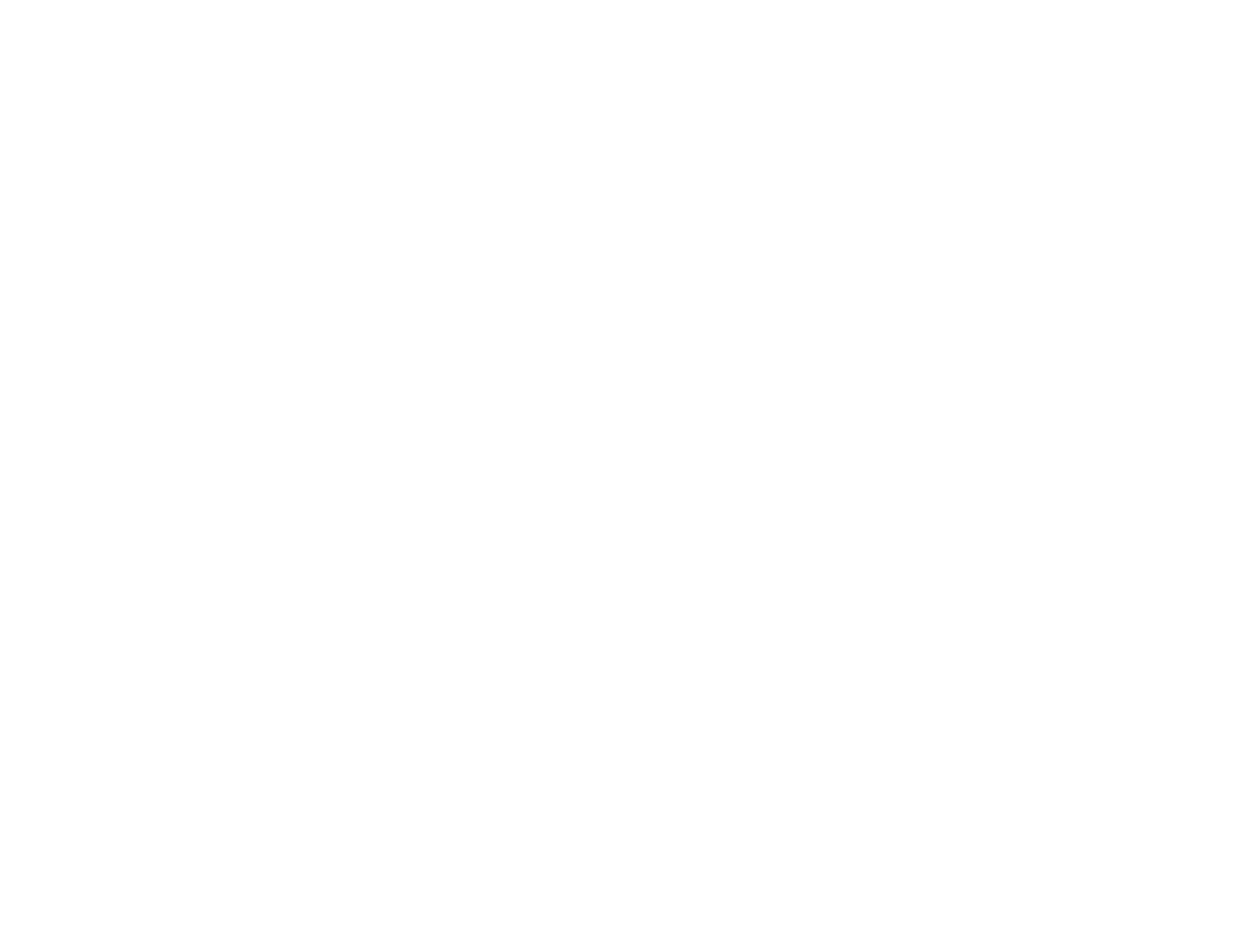 scroll, scrollTop: 0, scrollLeft: 0, axis: both 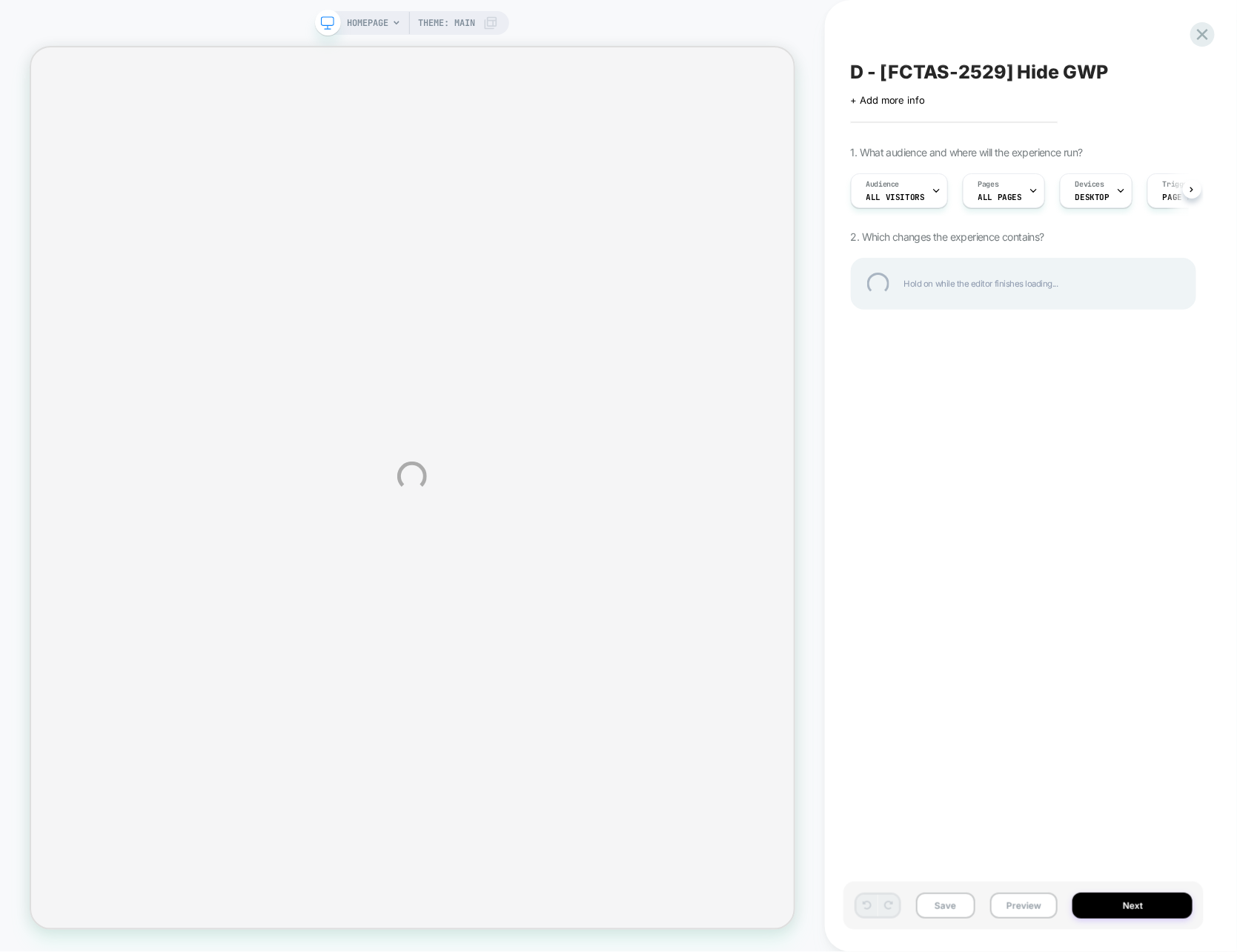 click on "HOMEPAGE Theme: MAIN D - [FCTAS-2529] Hide GWP Click to edit experience details + Add more info 1. What audience and where will the experience run? Audience All Visitors Pages ALL PAGES Devices DESKTOP Trigger Page Load 2. Which changes the experience contains? Hold on while the editor finishes loading... Save Preview Next" at bounding box center (618, 476) 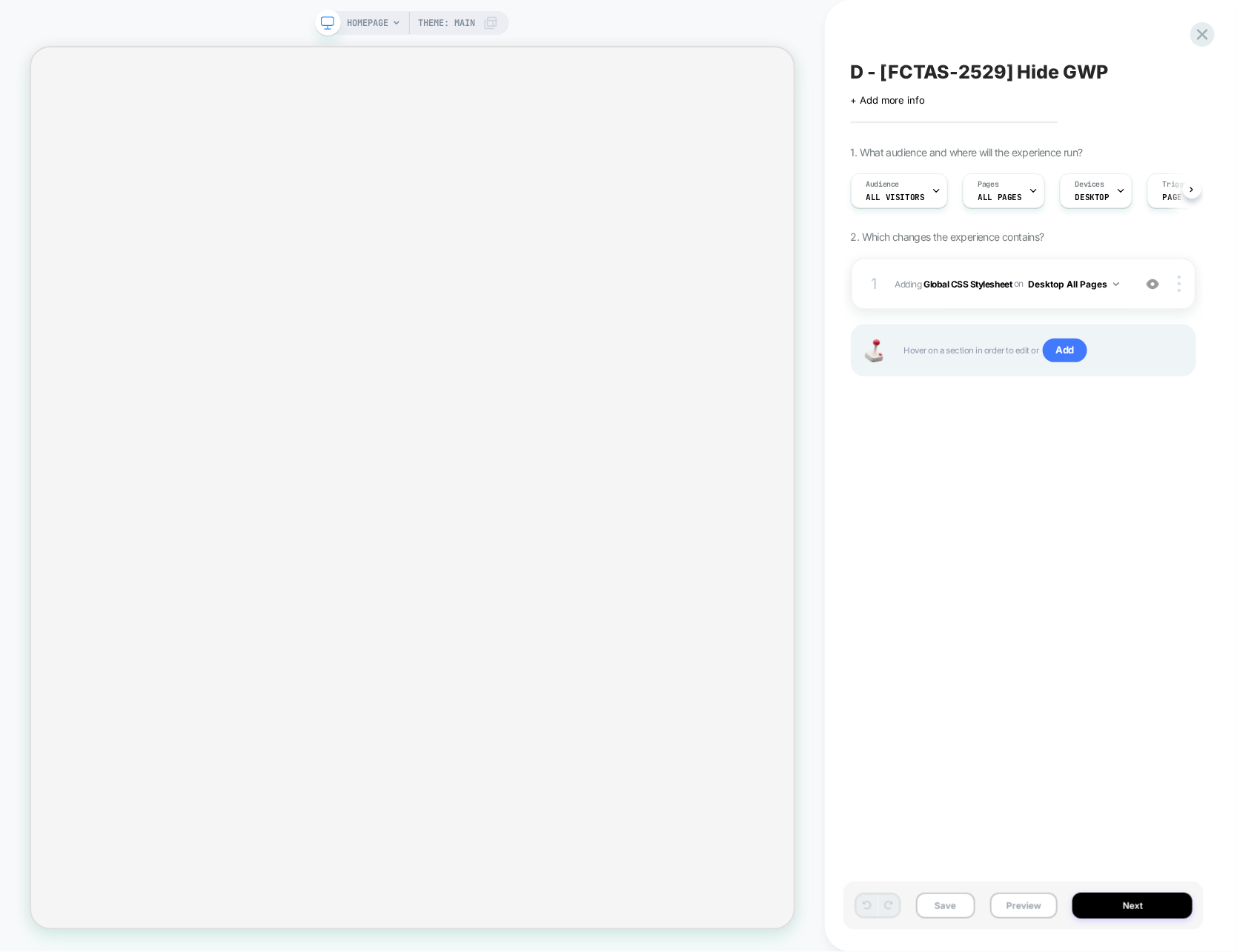 scroll, scrollTop: 0, scrollLeft: 0, axis: both 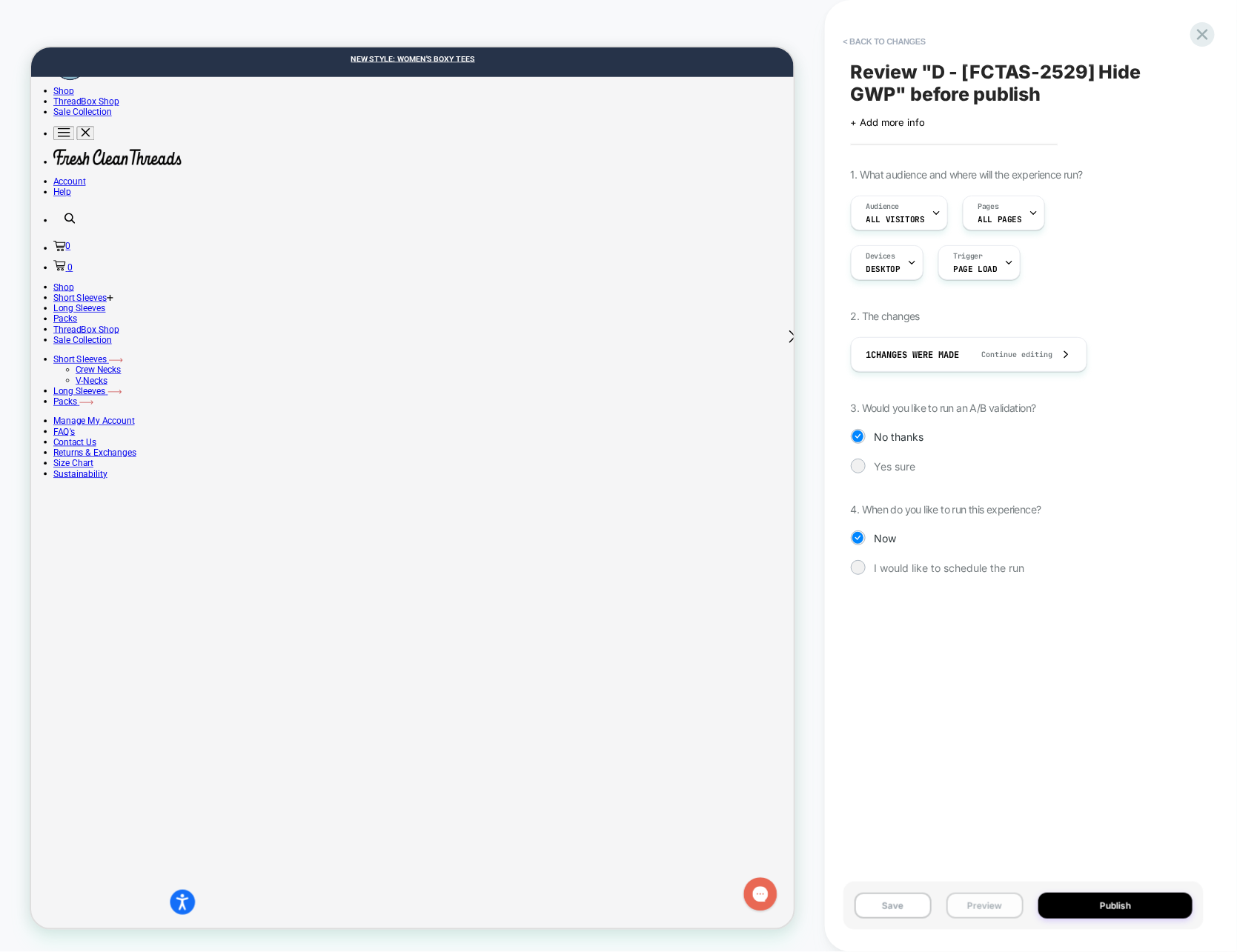click on "Preview" at bounding box center (985, 905) 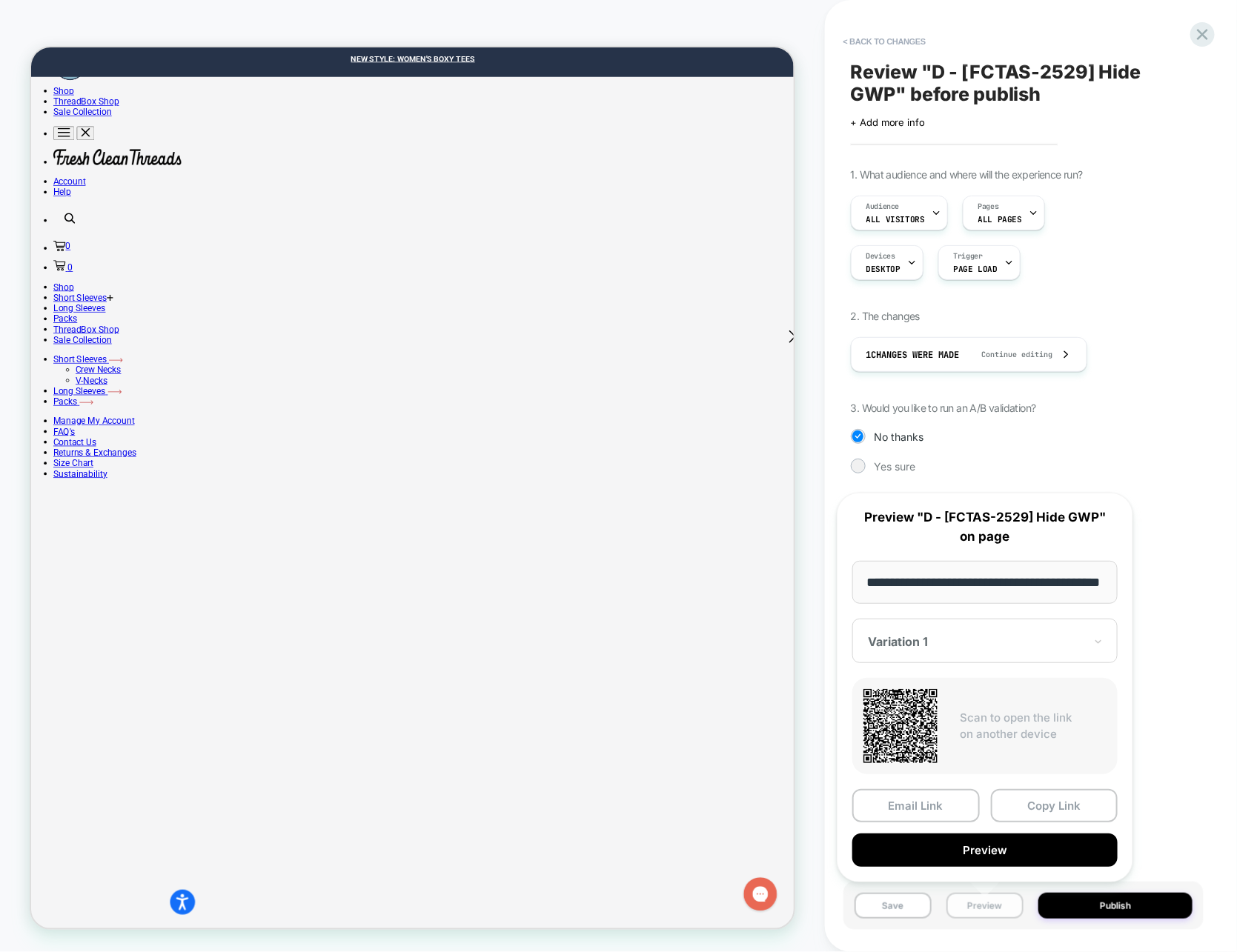 scroll, scrollTop: 0, scrollLeft: 44, axis: horizontal 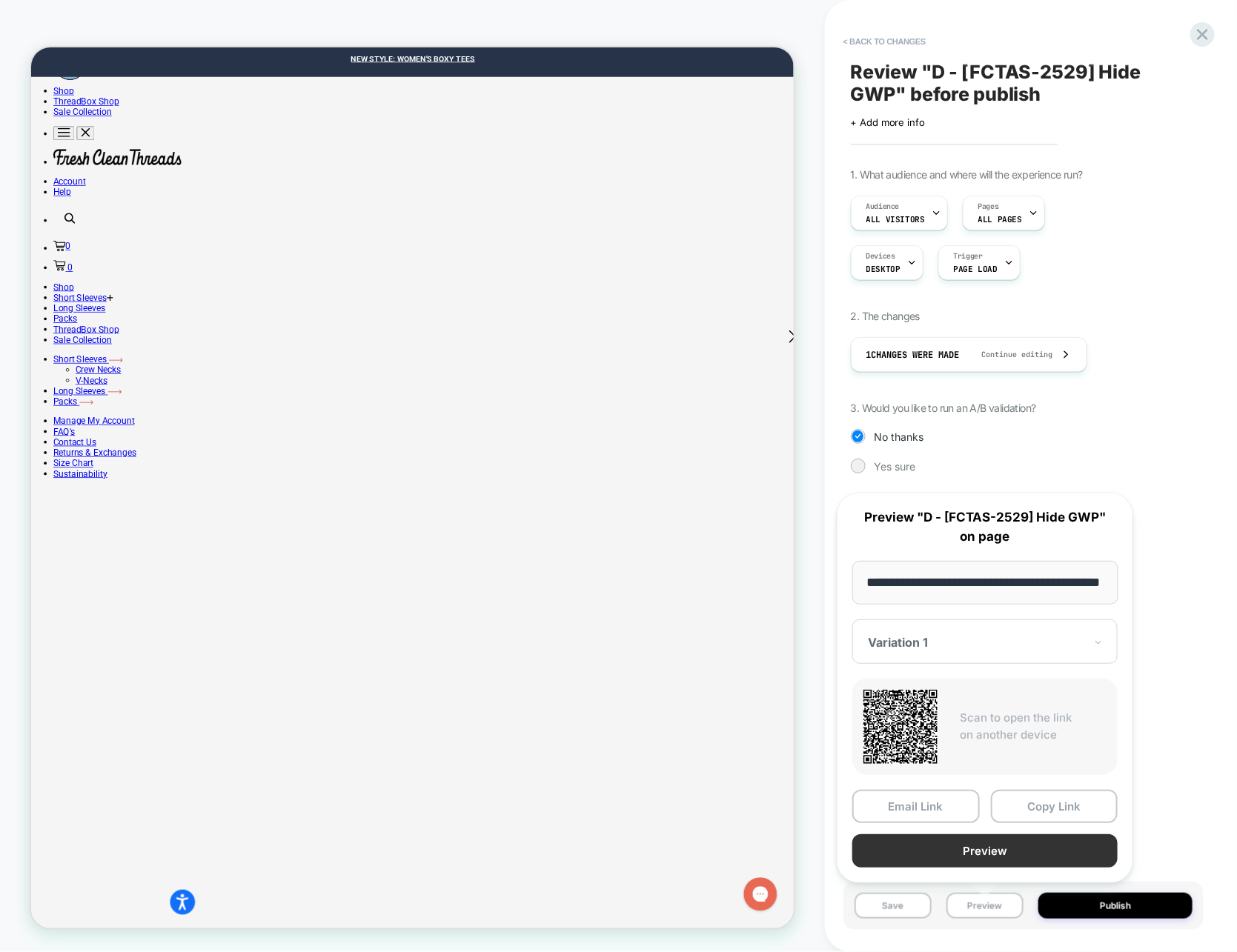 click on "Preview" at bounding box center (985, 851) 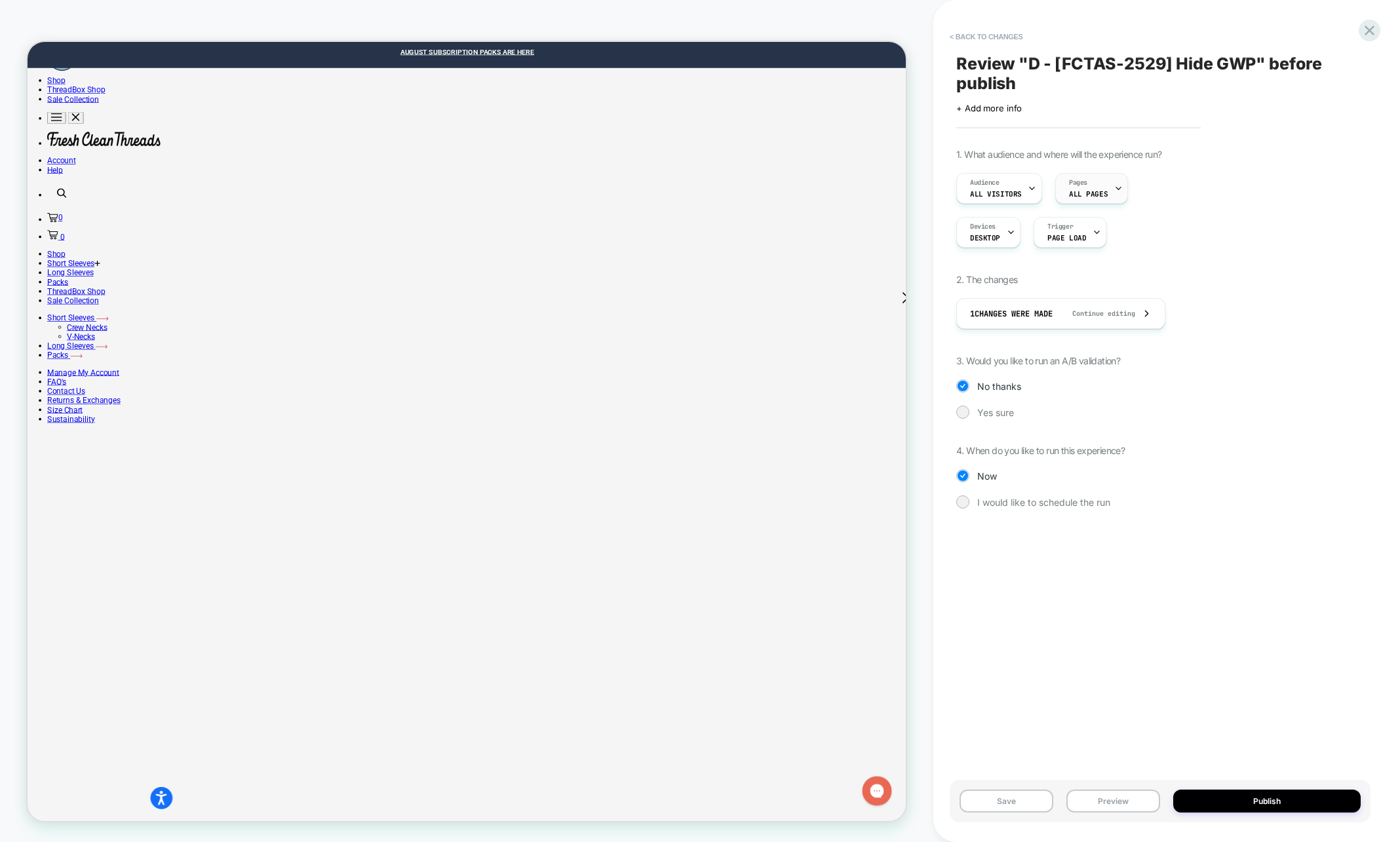 click on "Pages" at bounding box center [1078, 183] 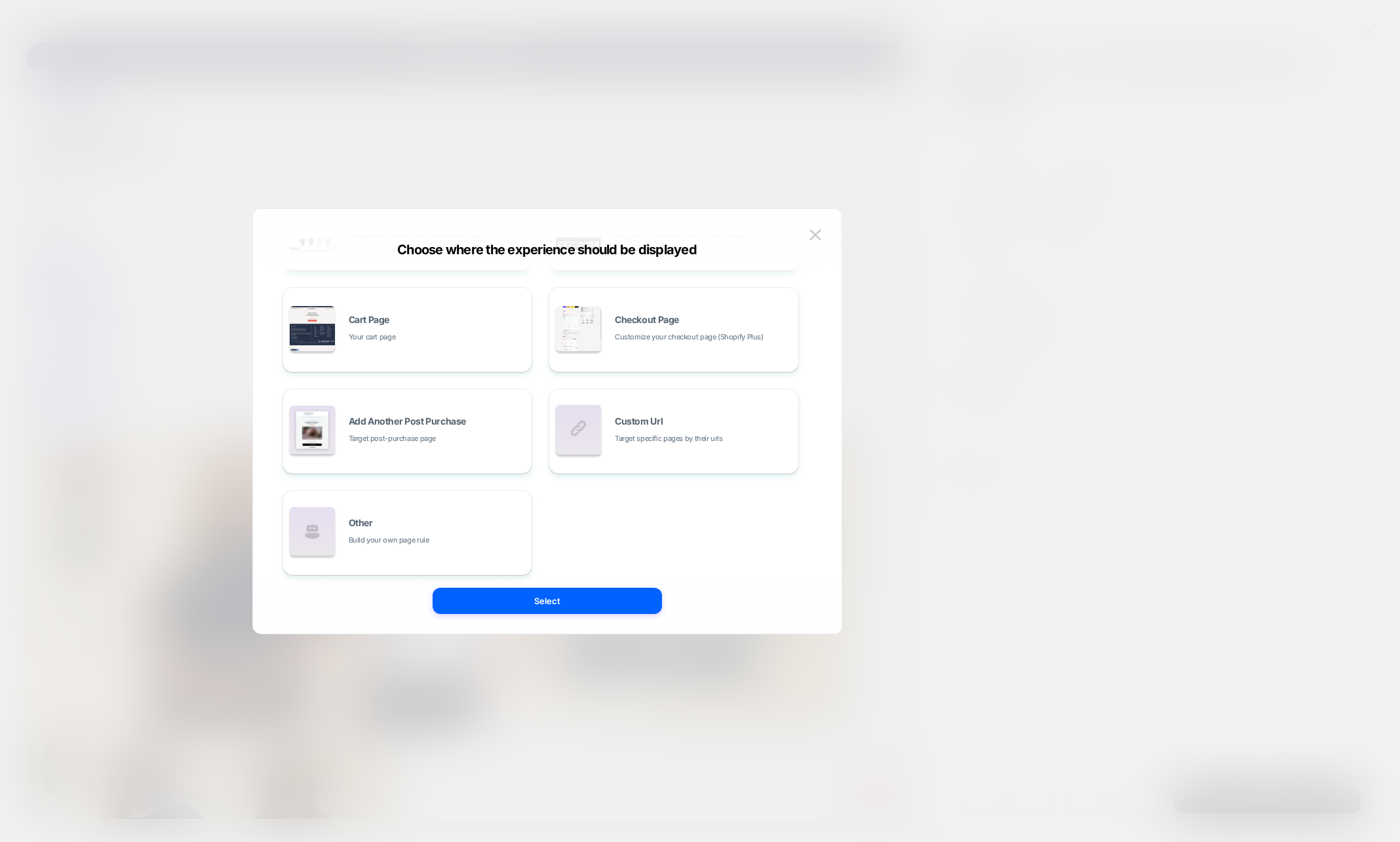 scroll, scrollTop: 197, scrollLeft: 0, axis: vertical 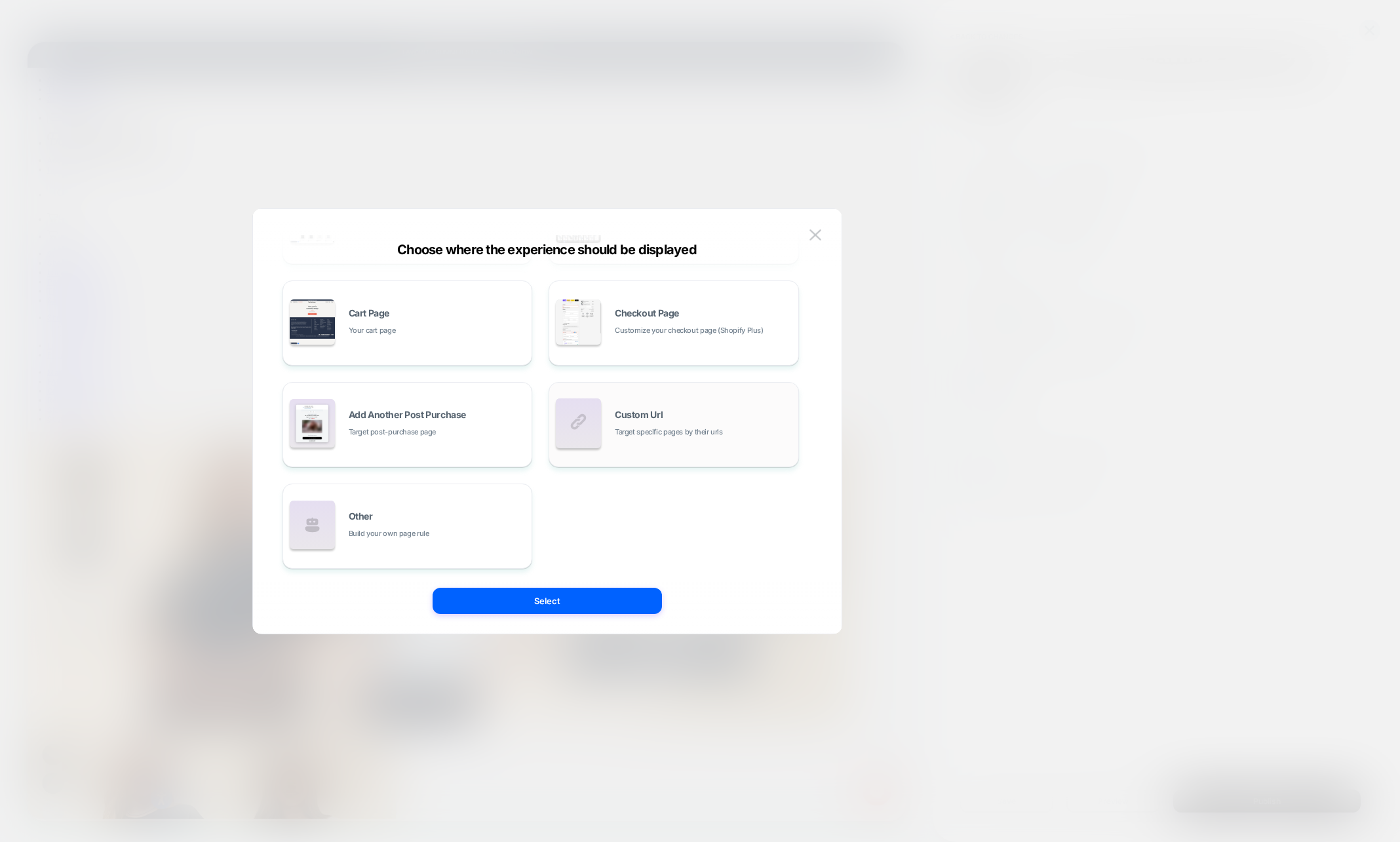 click on "Target specific pages by their urls" at bounding box center (669, 432) 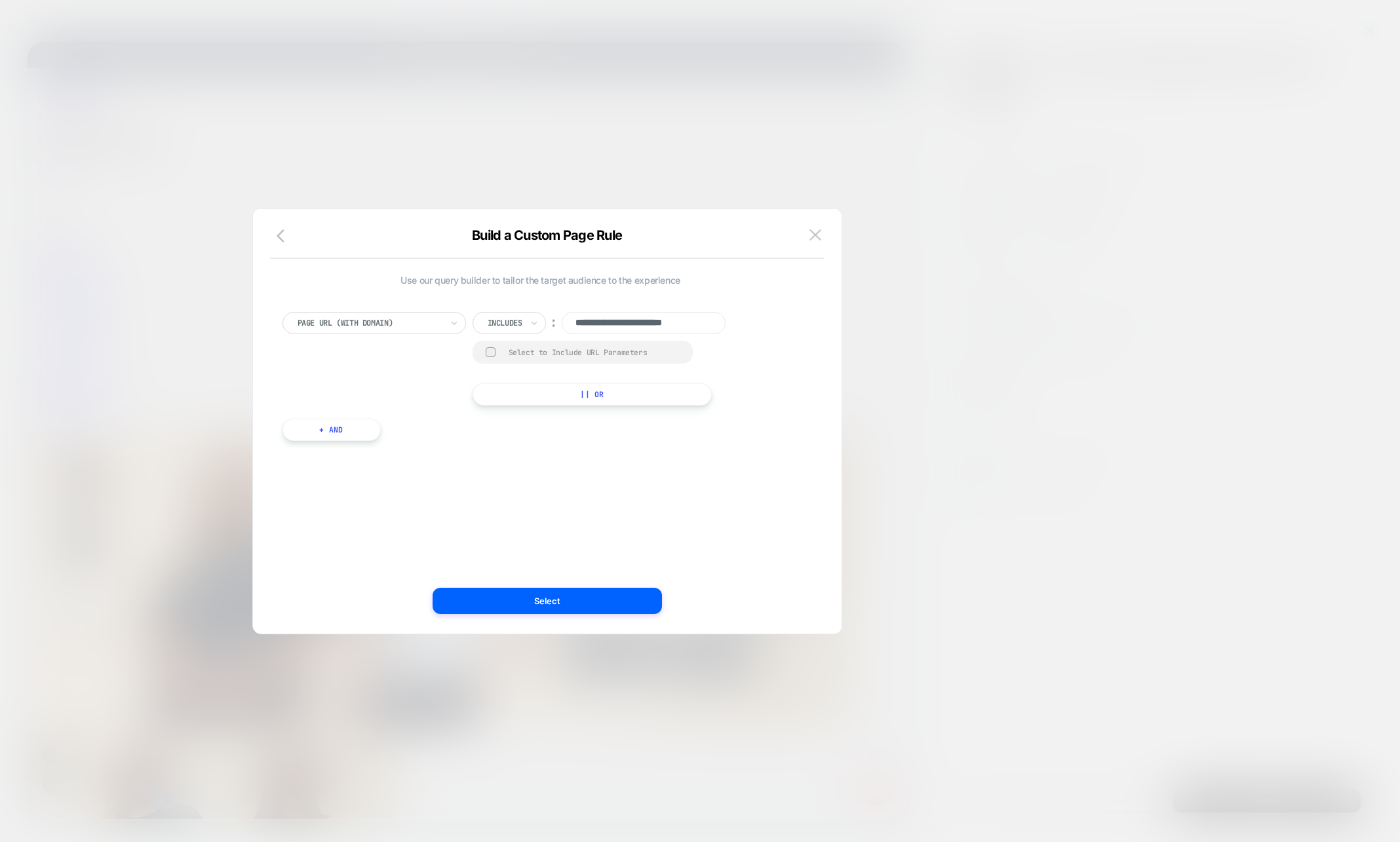 scroll, scrollTop: 0, scrollLeft: 7, axis: horizontal 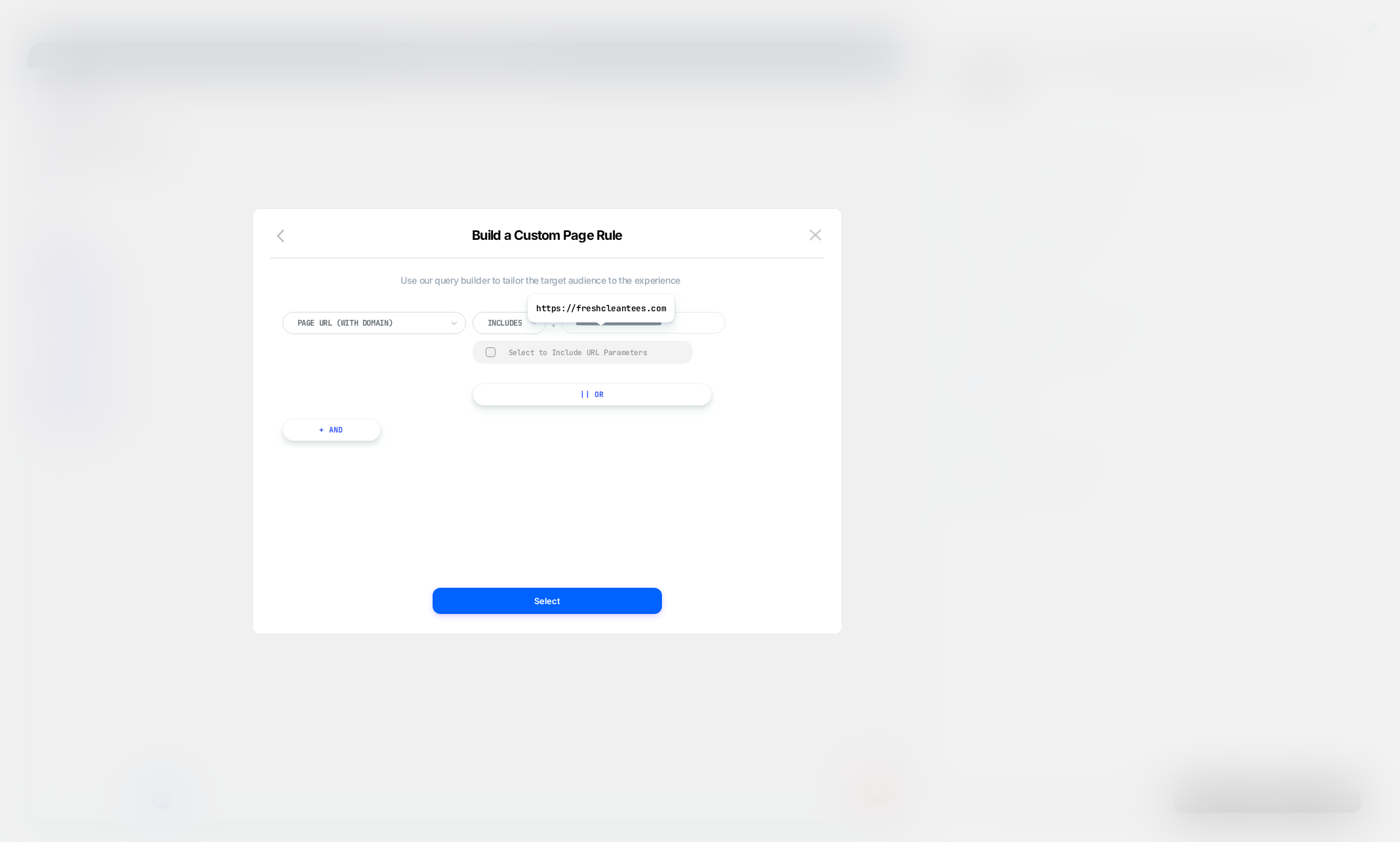 click on "**********" at bounding box center [644, 323] 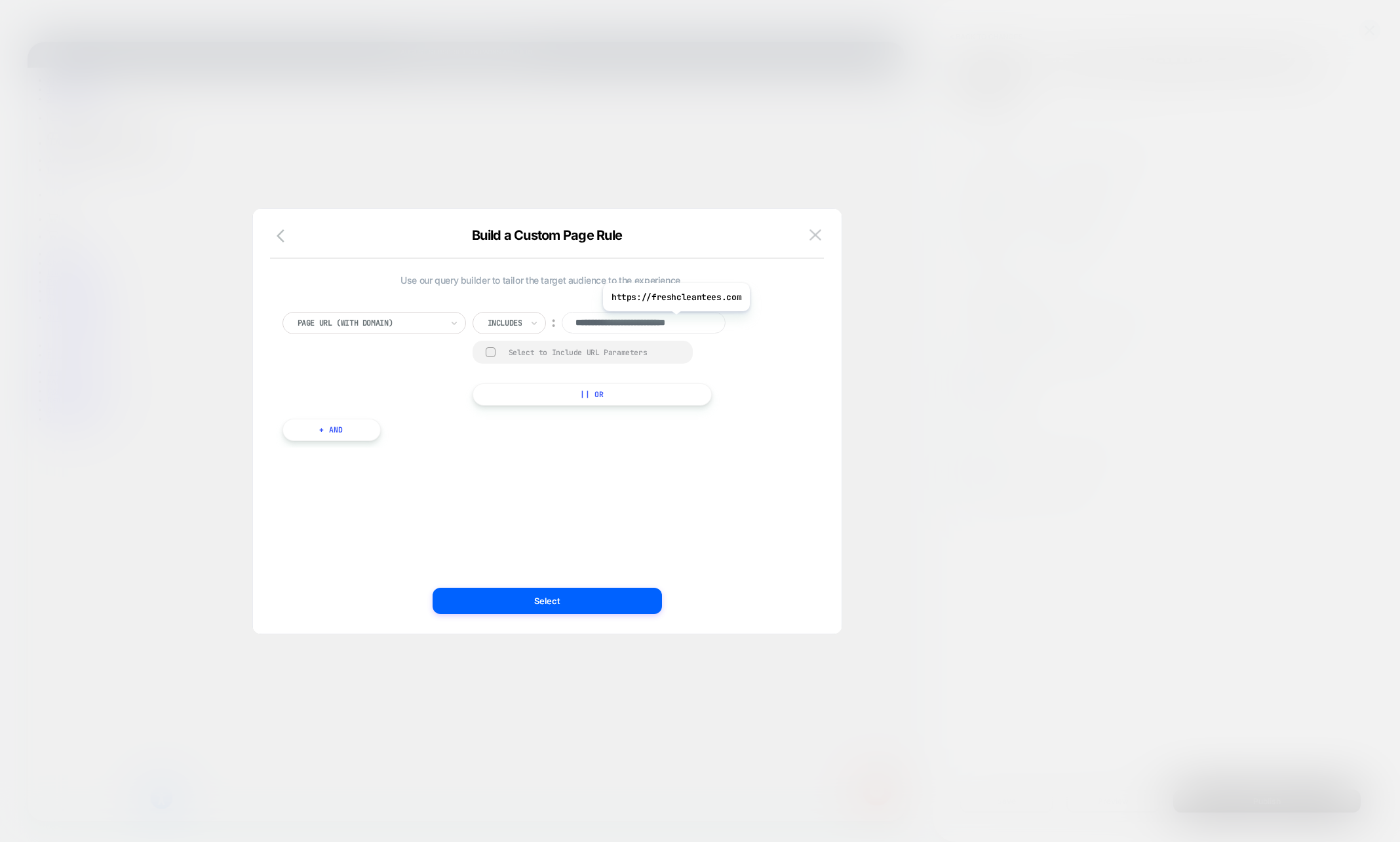 scroll, scrollTop: 0, scrollLeft: 12, axis: horizontal 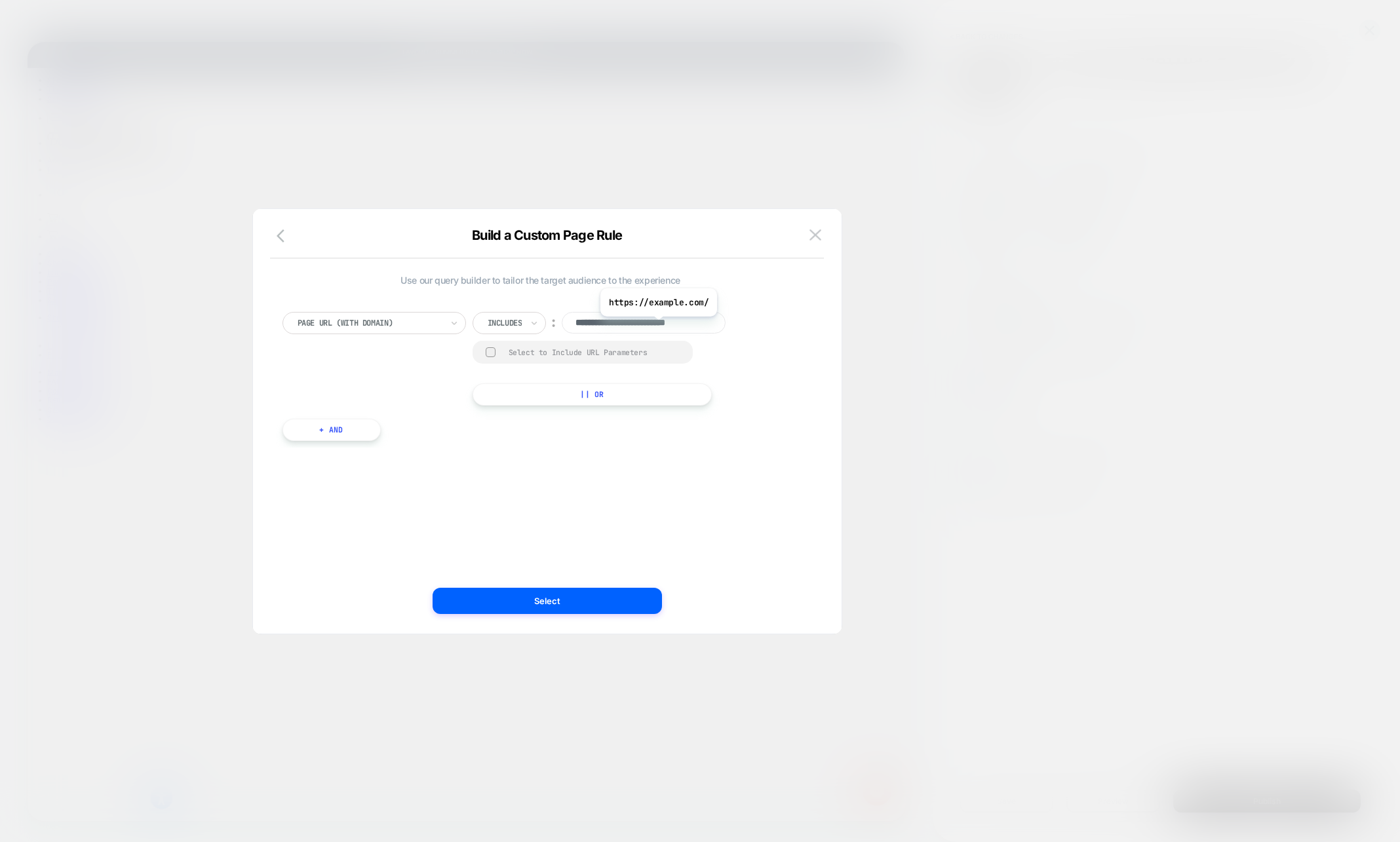 click on "**********" at bounding box center (644, 323) 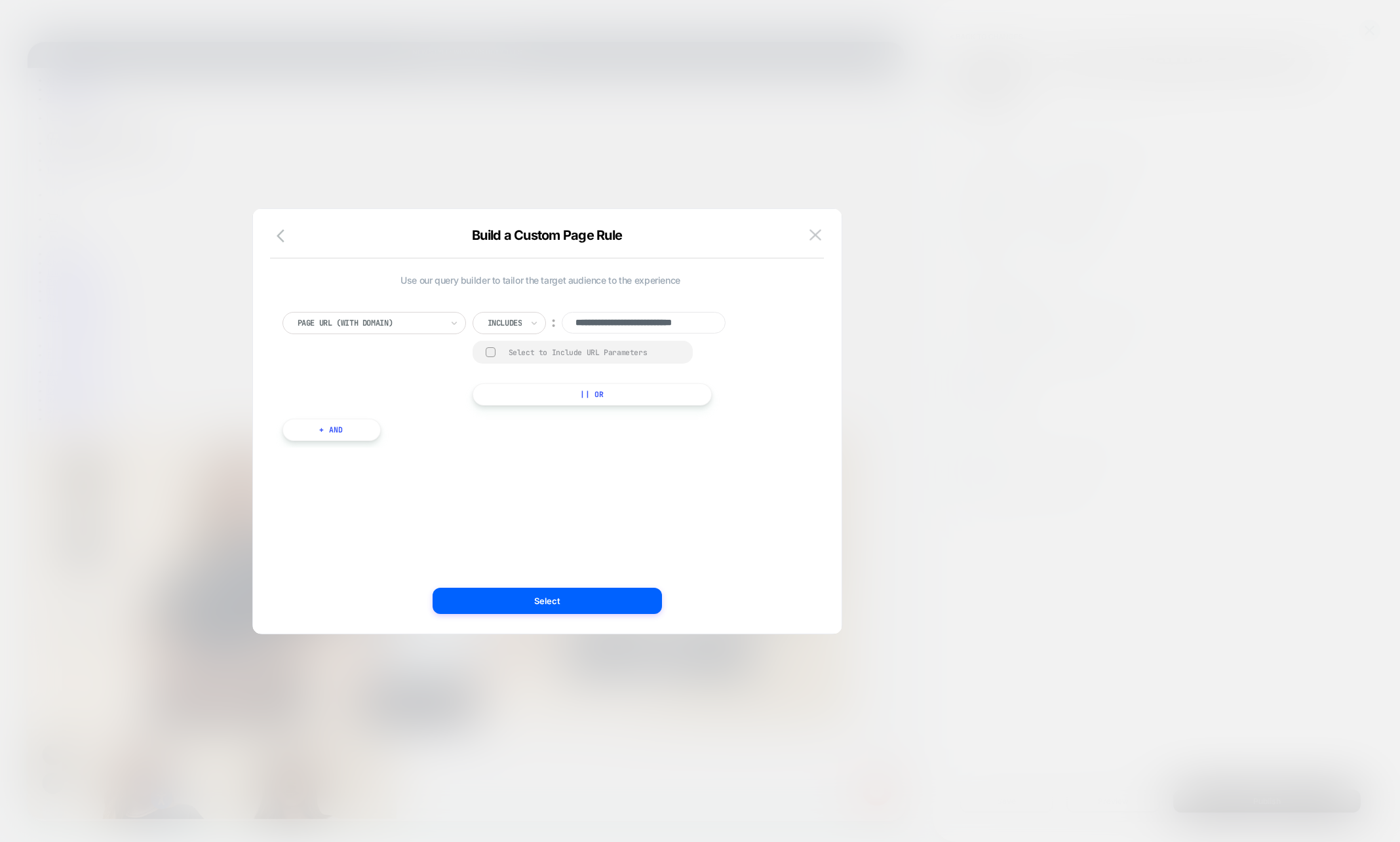 scroll, scrollTop: 0, scrollLeft: 0, axis: both 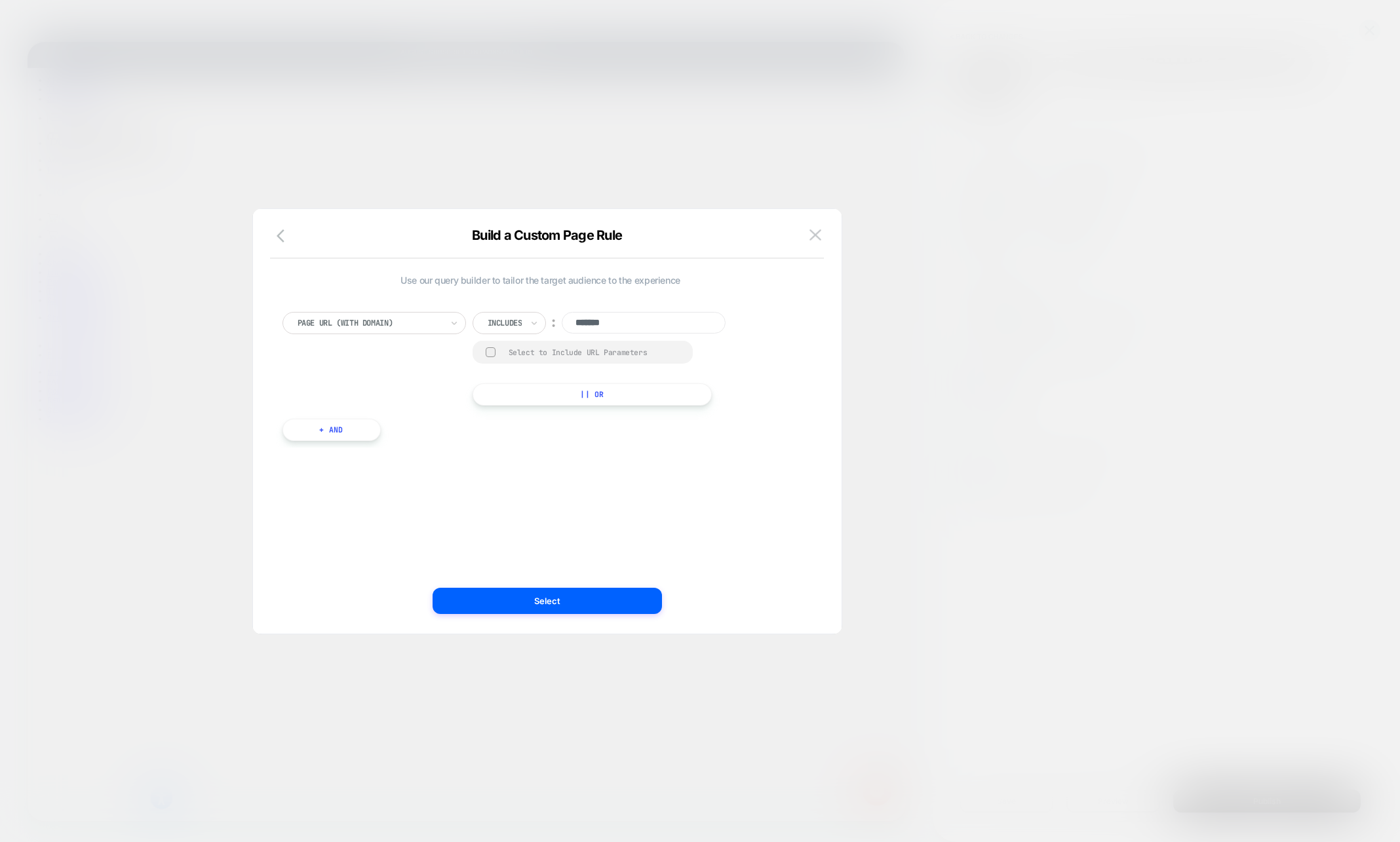 click on "*******" at bounding box center [644, 323] 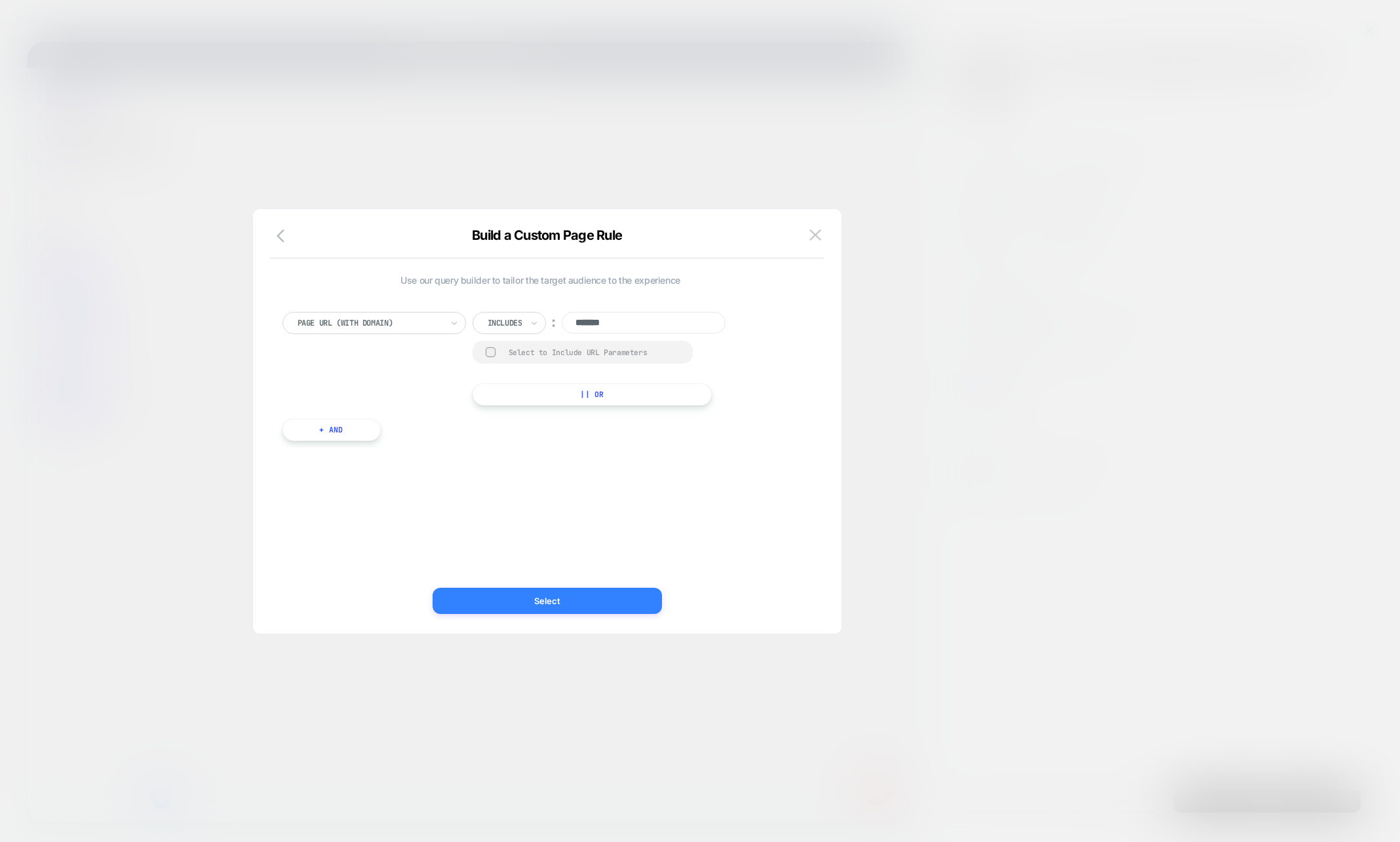 type on "*******" 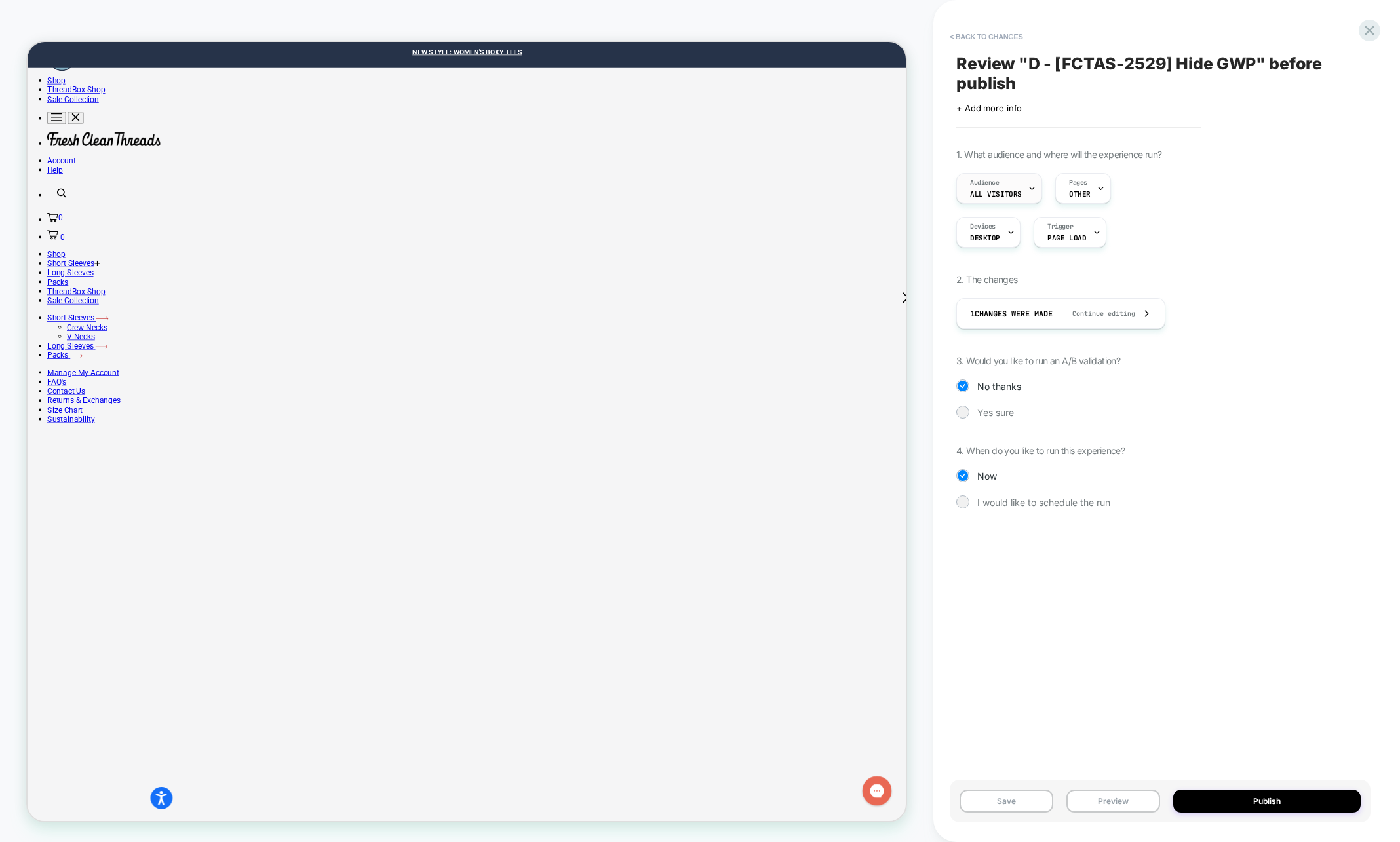click on "All Visitors" at bounding box center [996, 194] 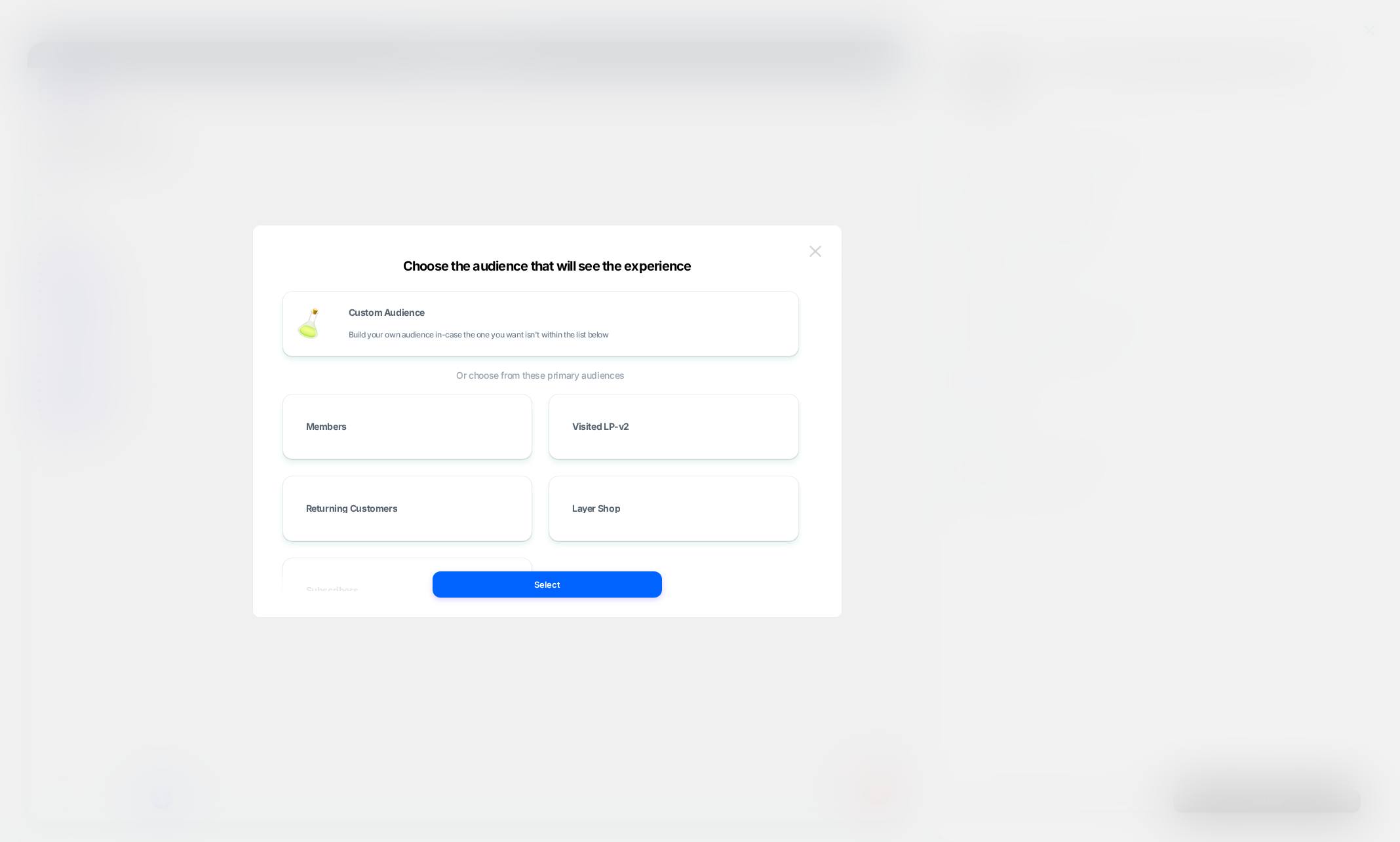 click at bounding box center (815, 251) 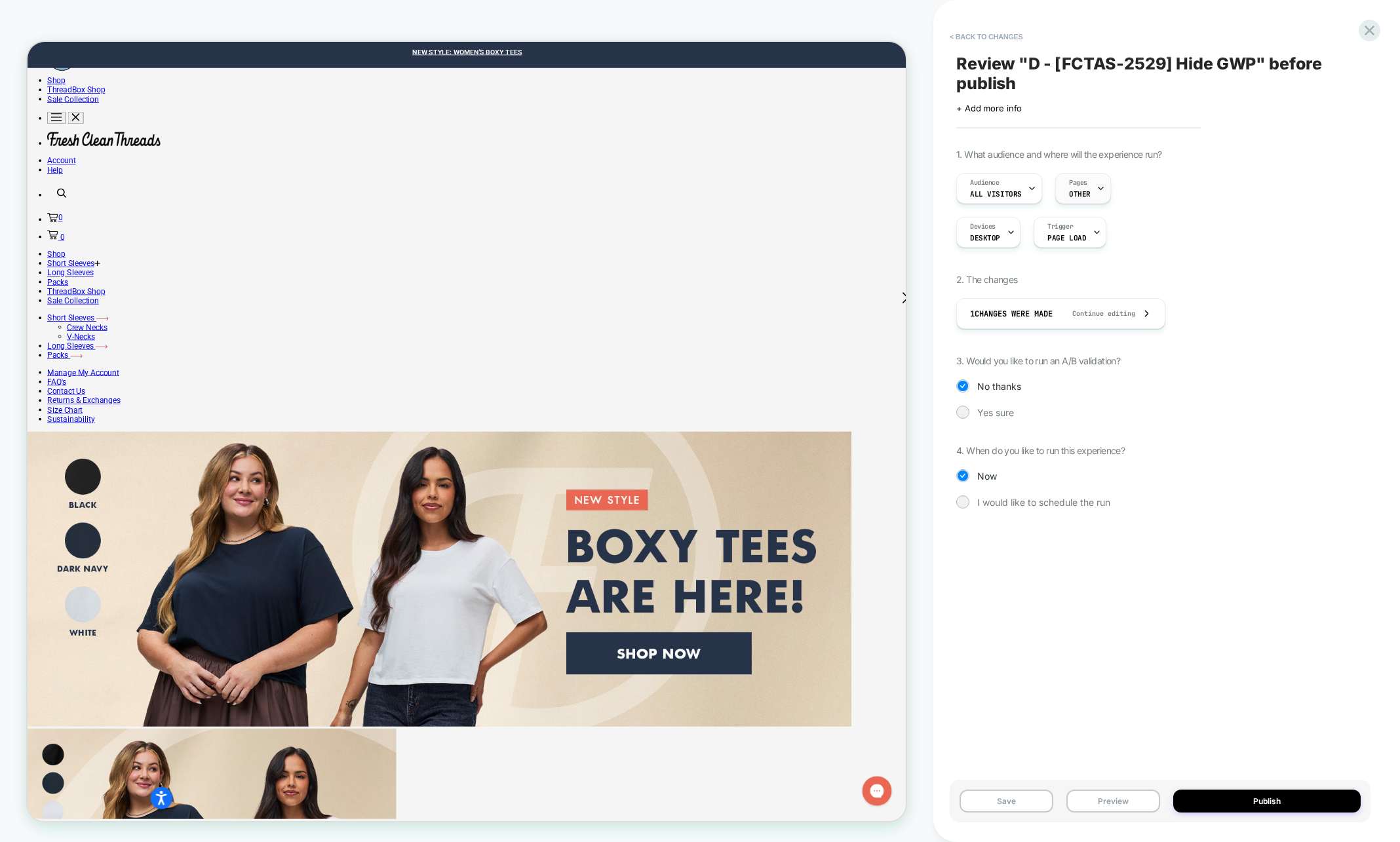 click on "Pages" at bounding box center (1078, 183) 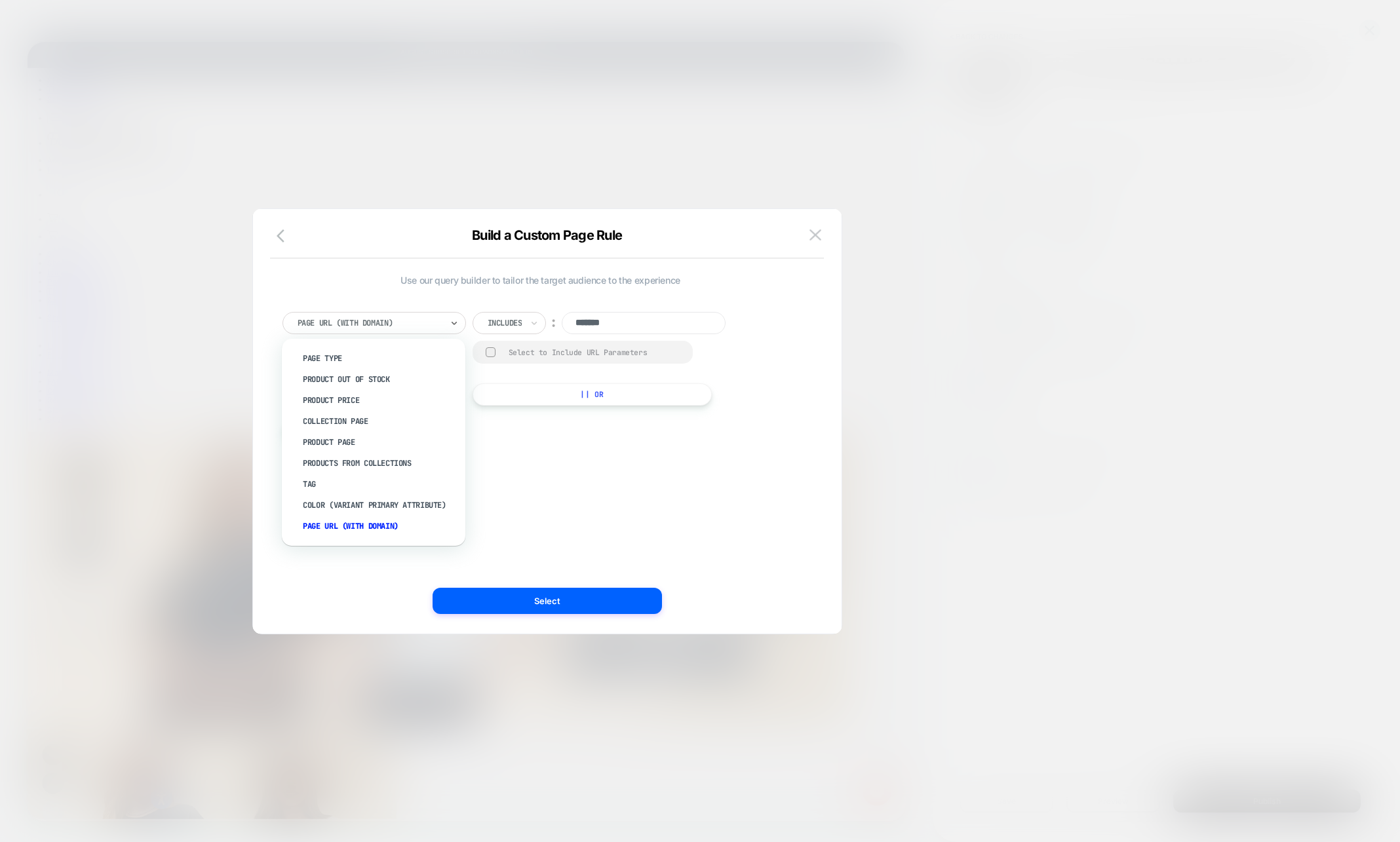 click at bounding box center (370, 323) 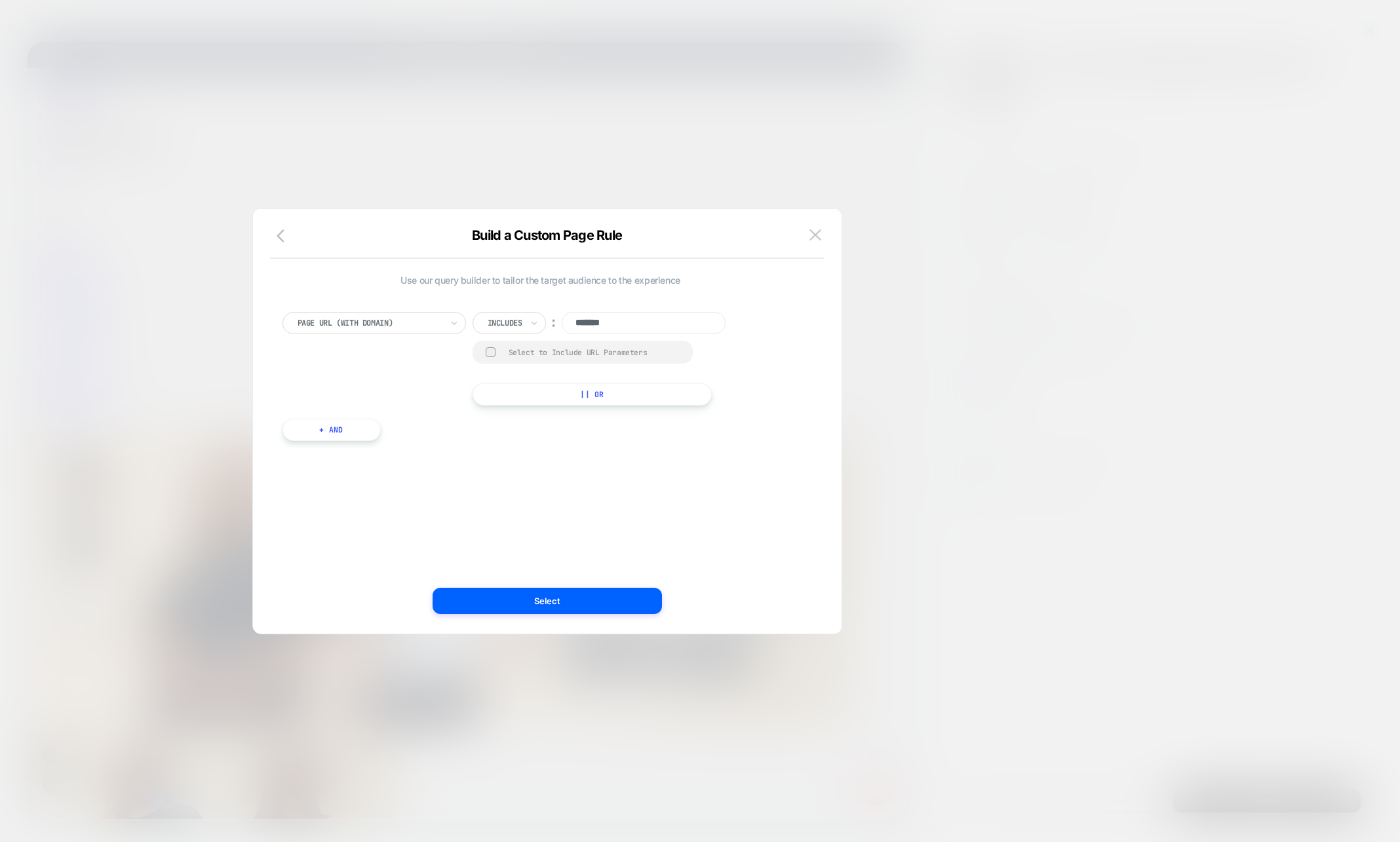 click on "Use our query builder to tailor the target audience to the experience Page Url (WITH DOMAIN) Includes ︰ ******* Select to Include URL Parameters || Or + And" at bounding box center [541, 421] 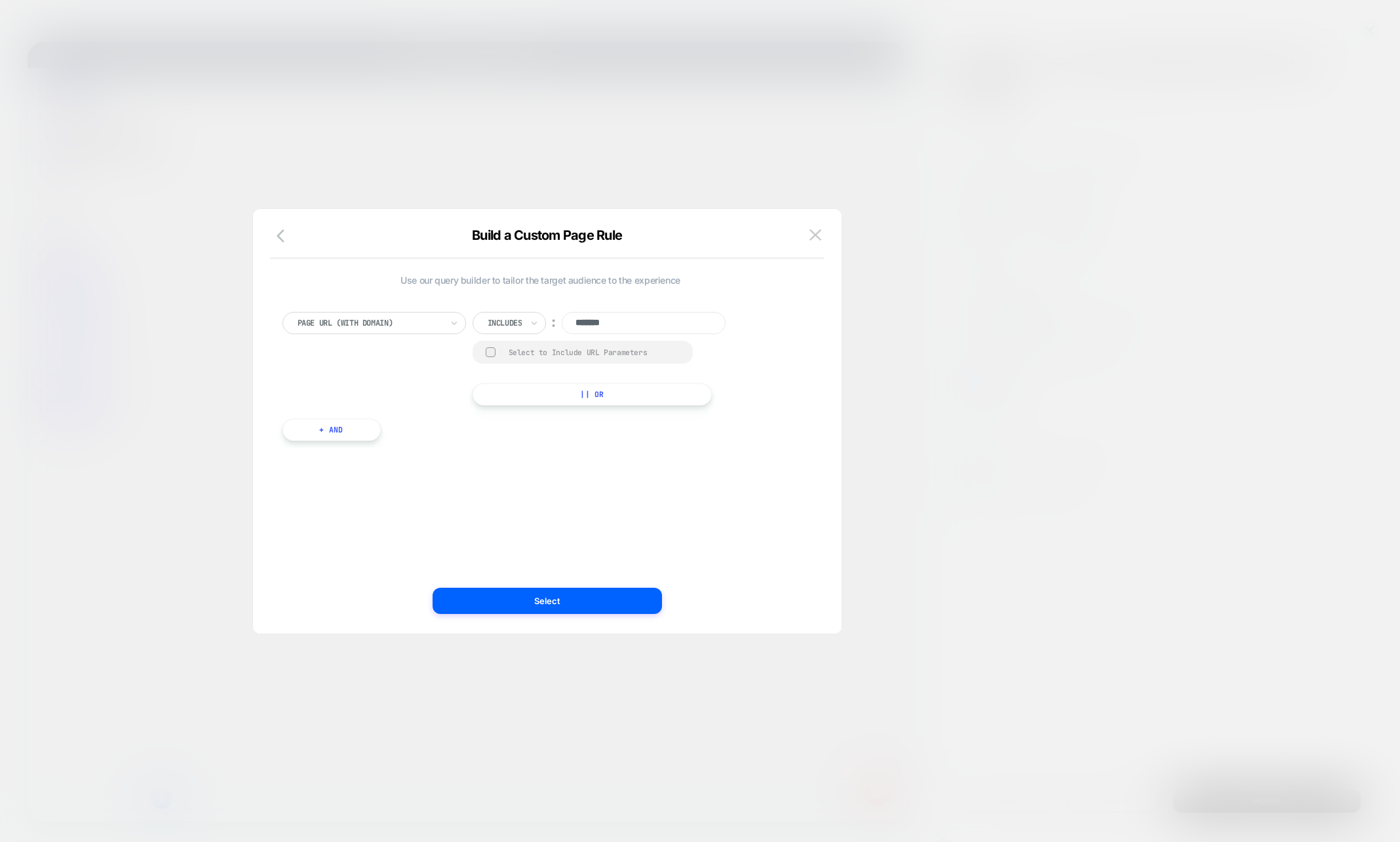 click on "Select to Include URL Parameters" at bounding box center (594, 352) 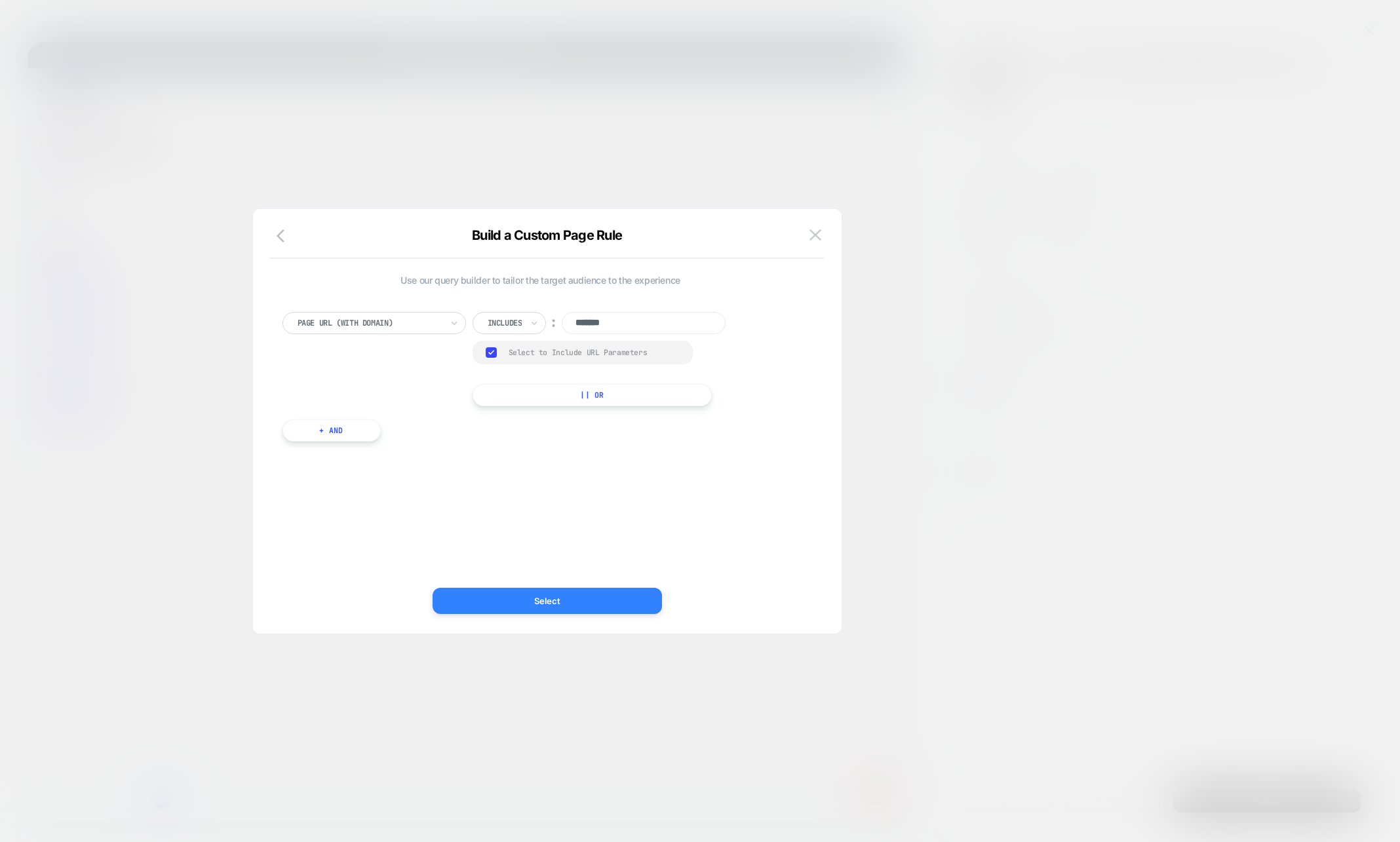 click on "Select" at bounding box center (547, 601) 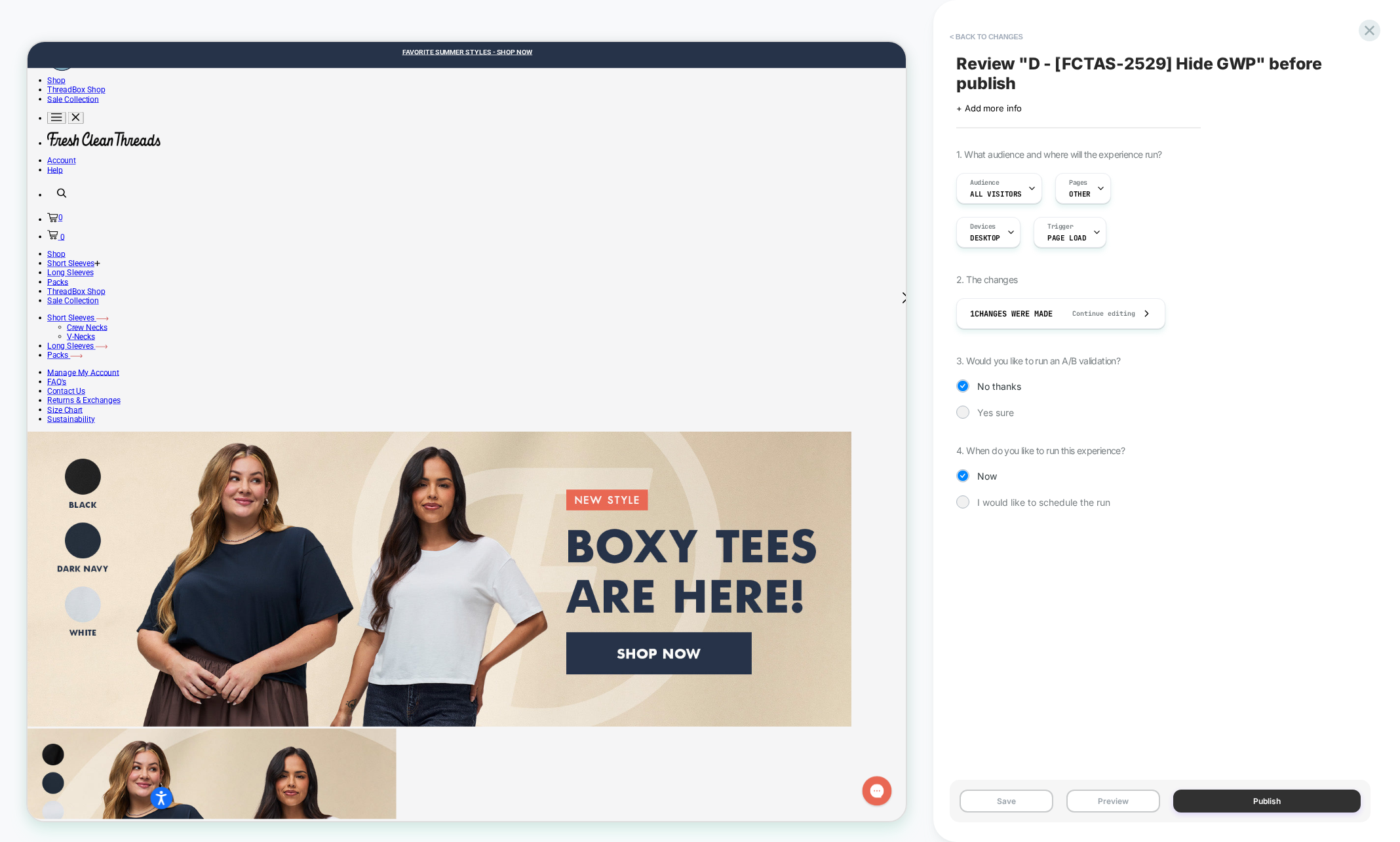 click on "Publish" at bounding box center [1267, 801] 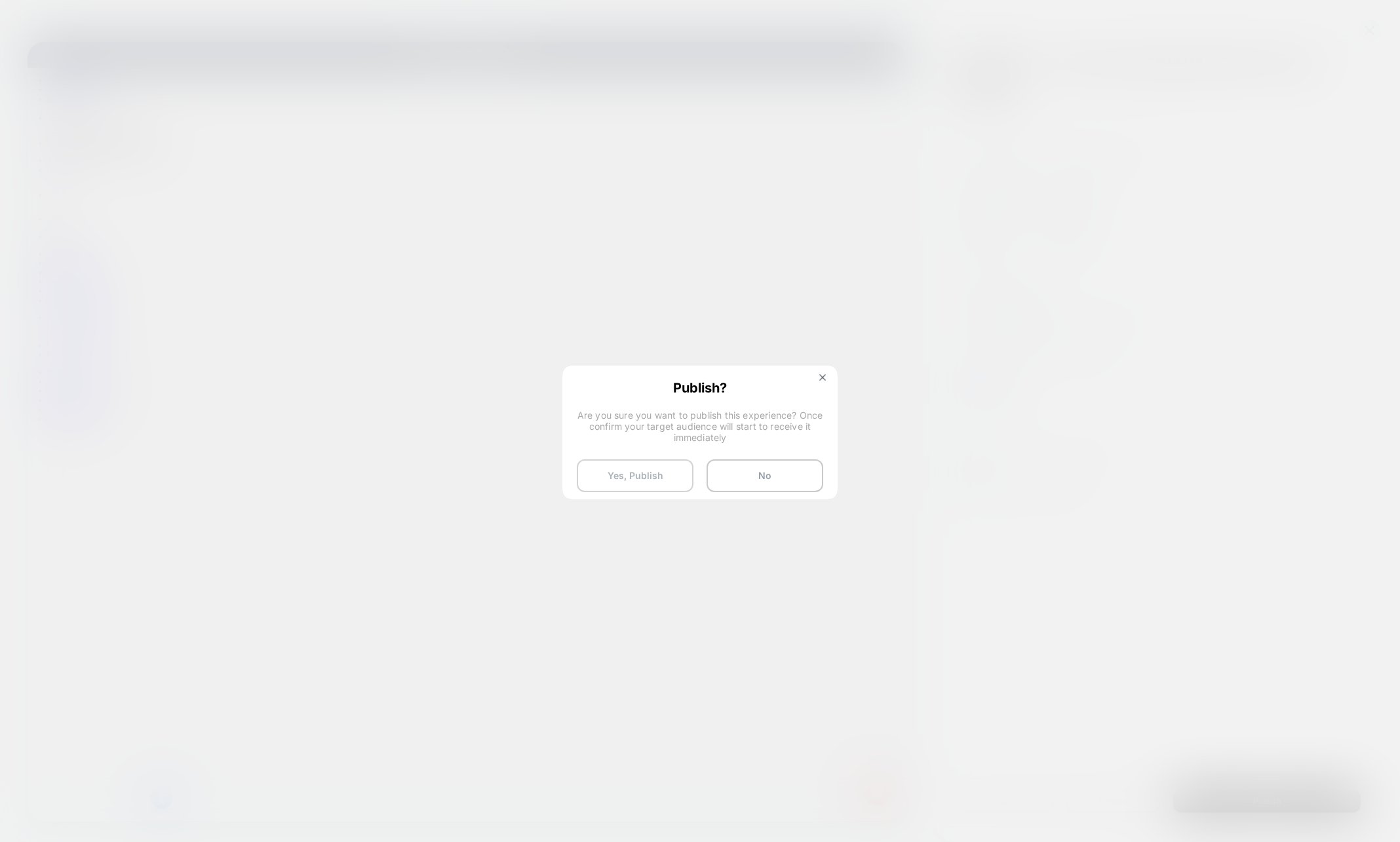 click on "Yes, Publish" at bounding box center [635, 476] 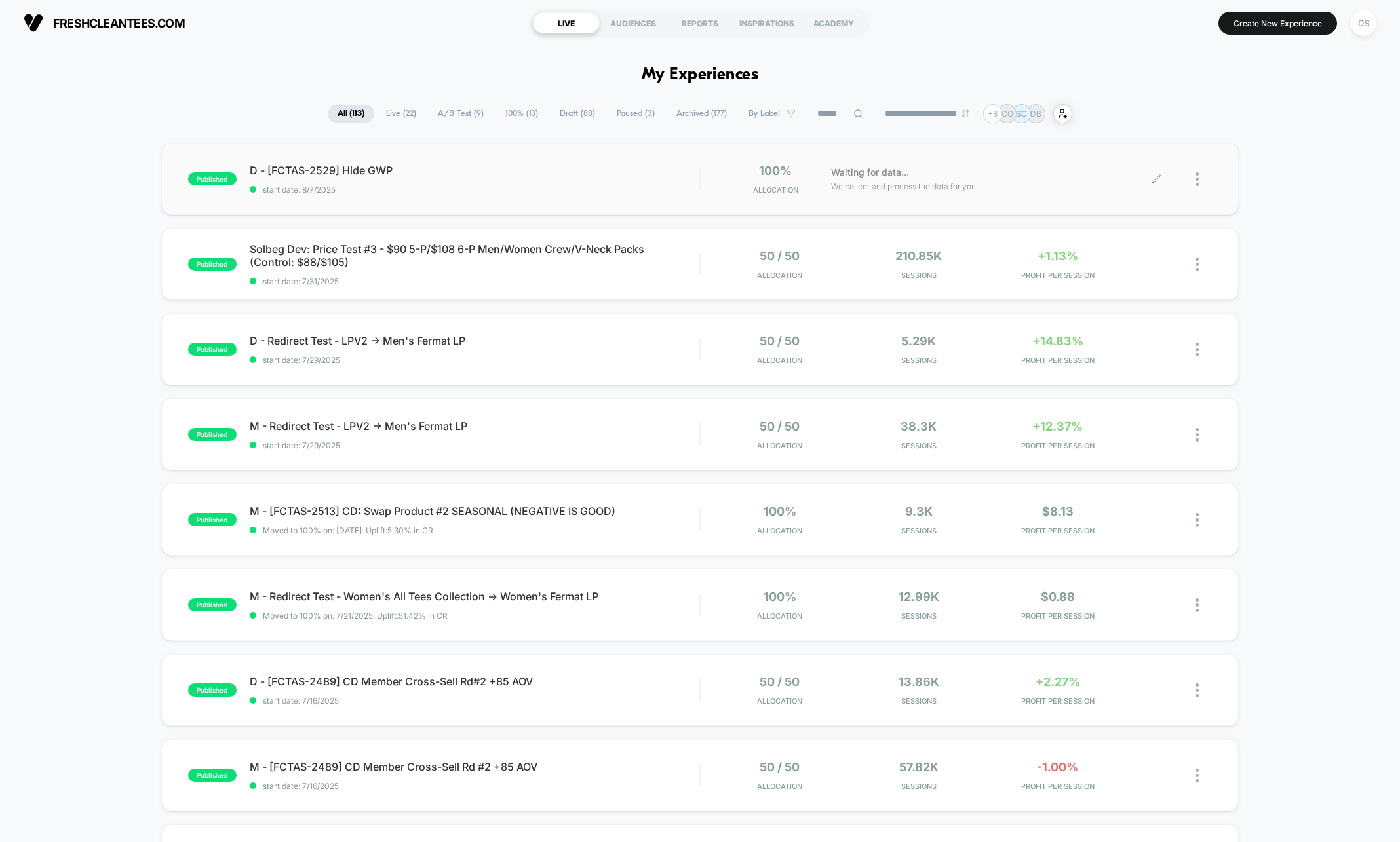 click at bounding box center (1203, 179) 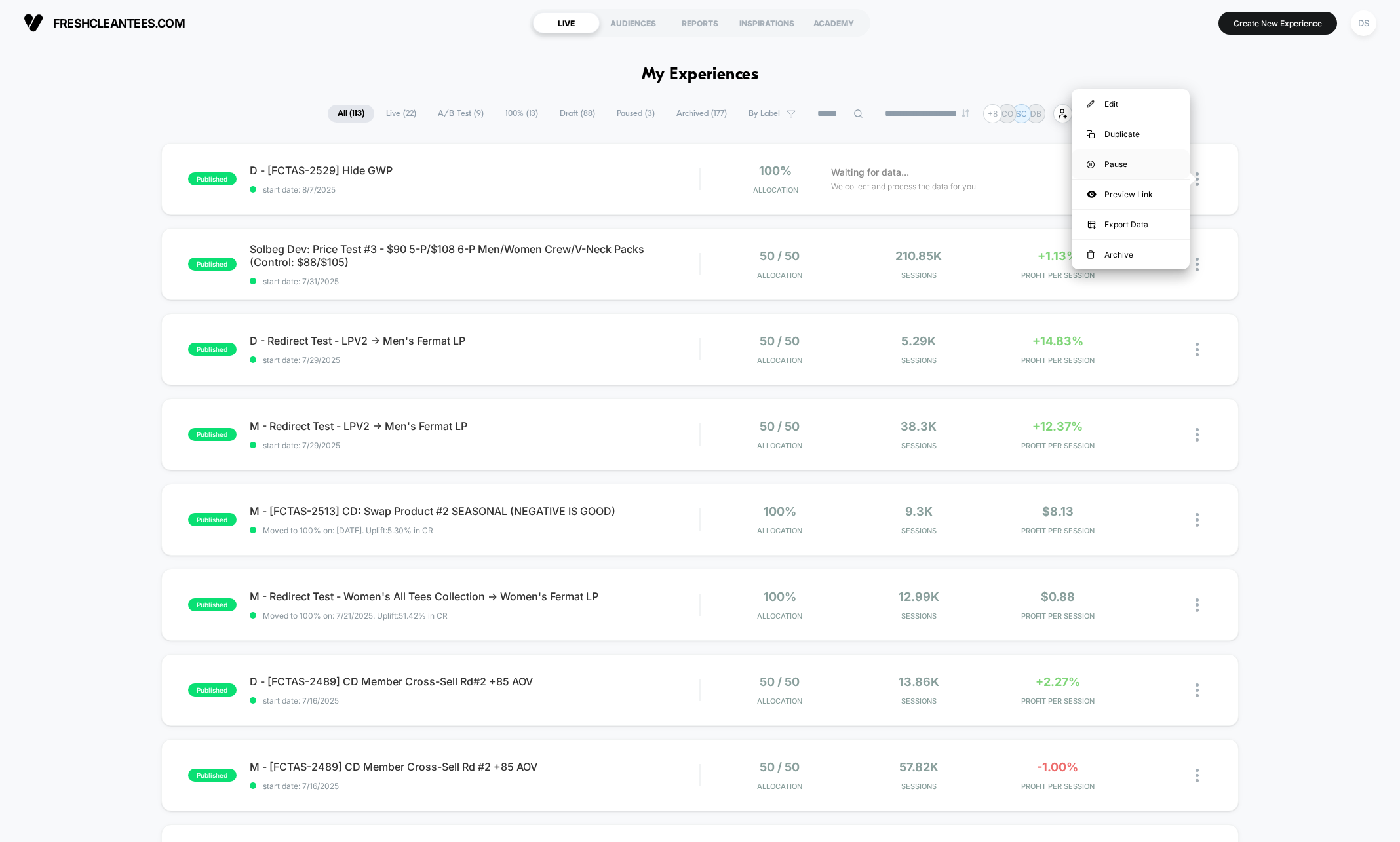 click on "Pause" at bounding box center [1131, 164] 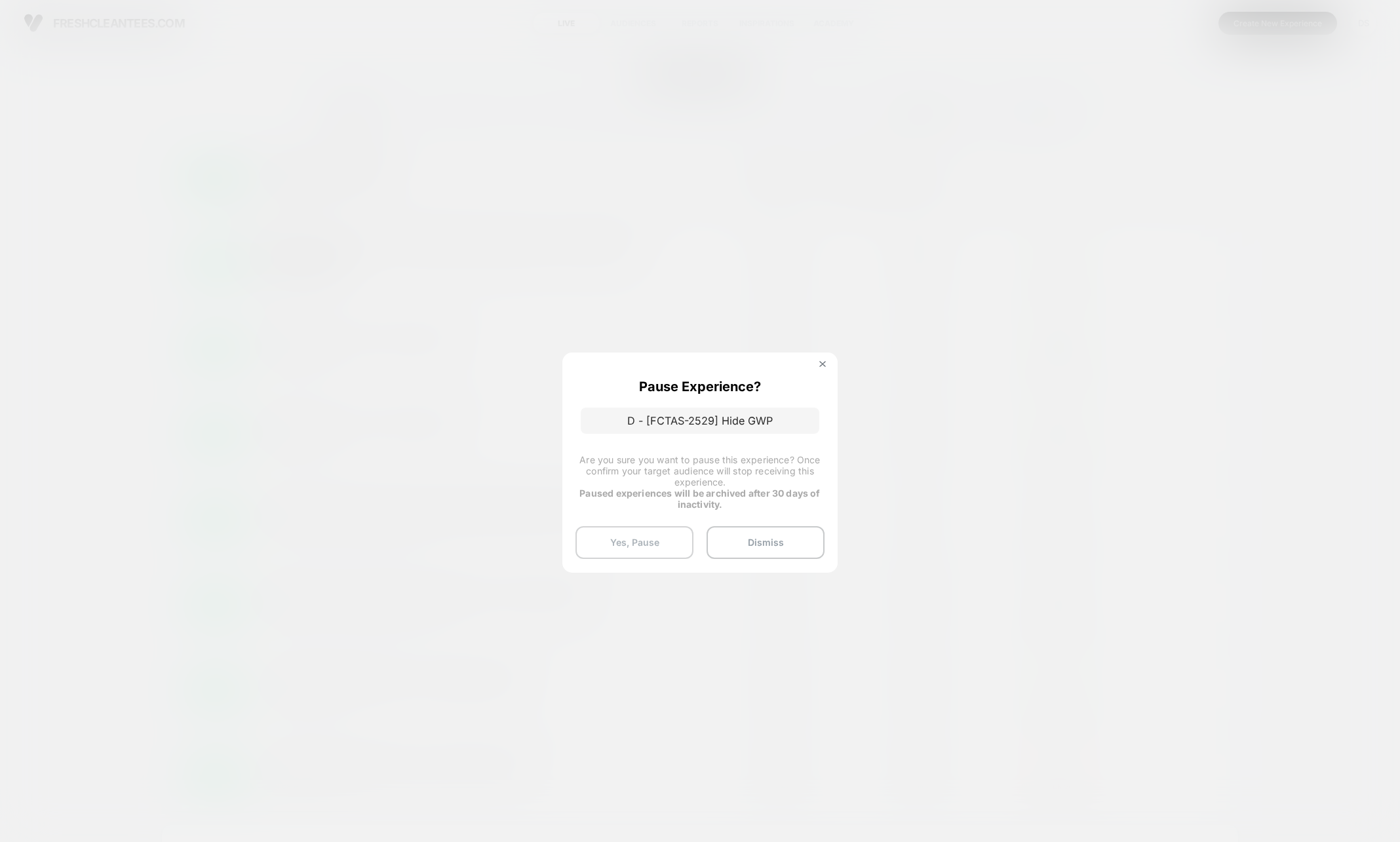 click on "Yes, Pause" at bounding box center (634, 543) 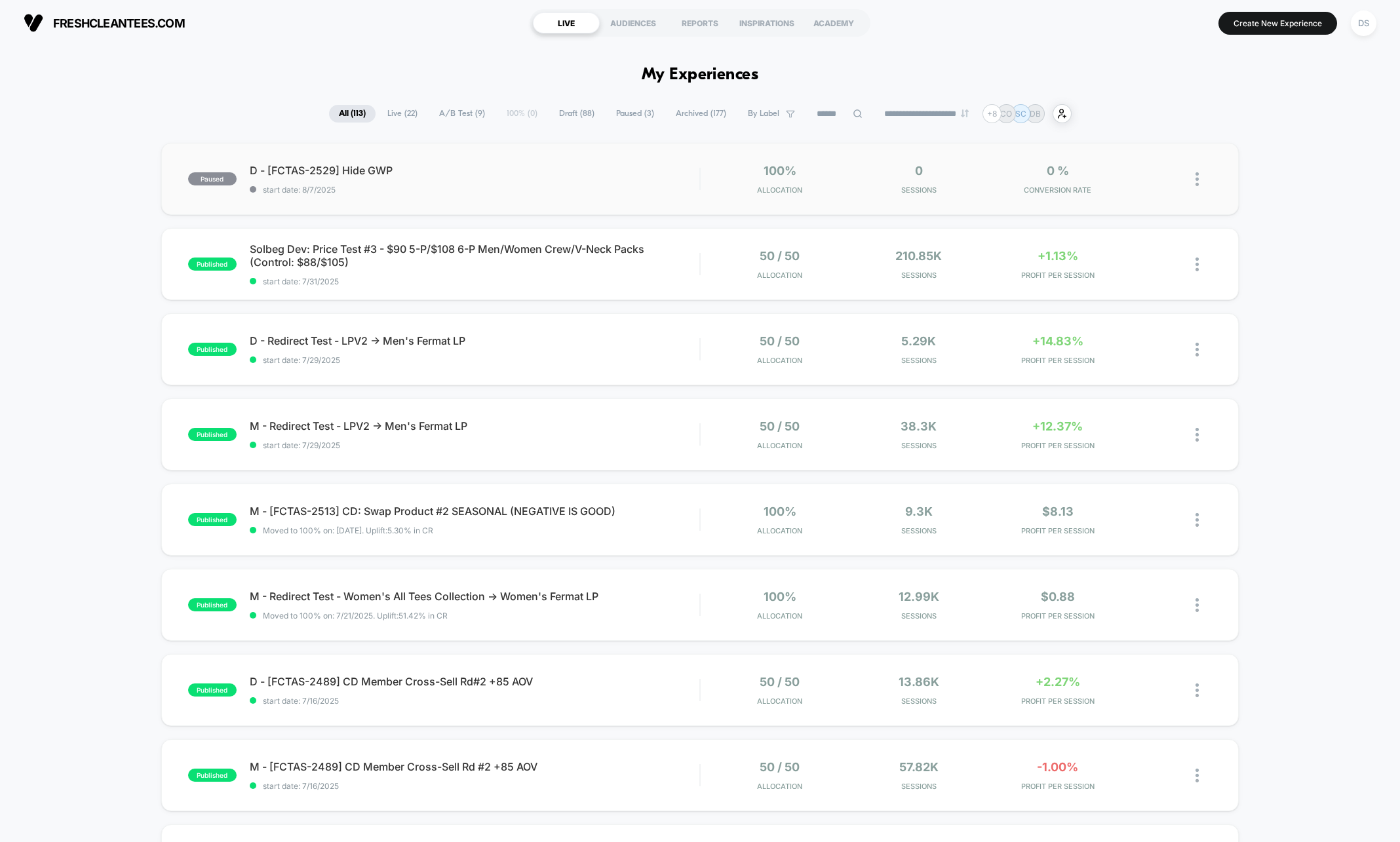click at bounding box center (1197, 179) 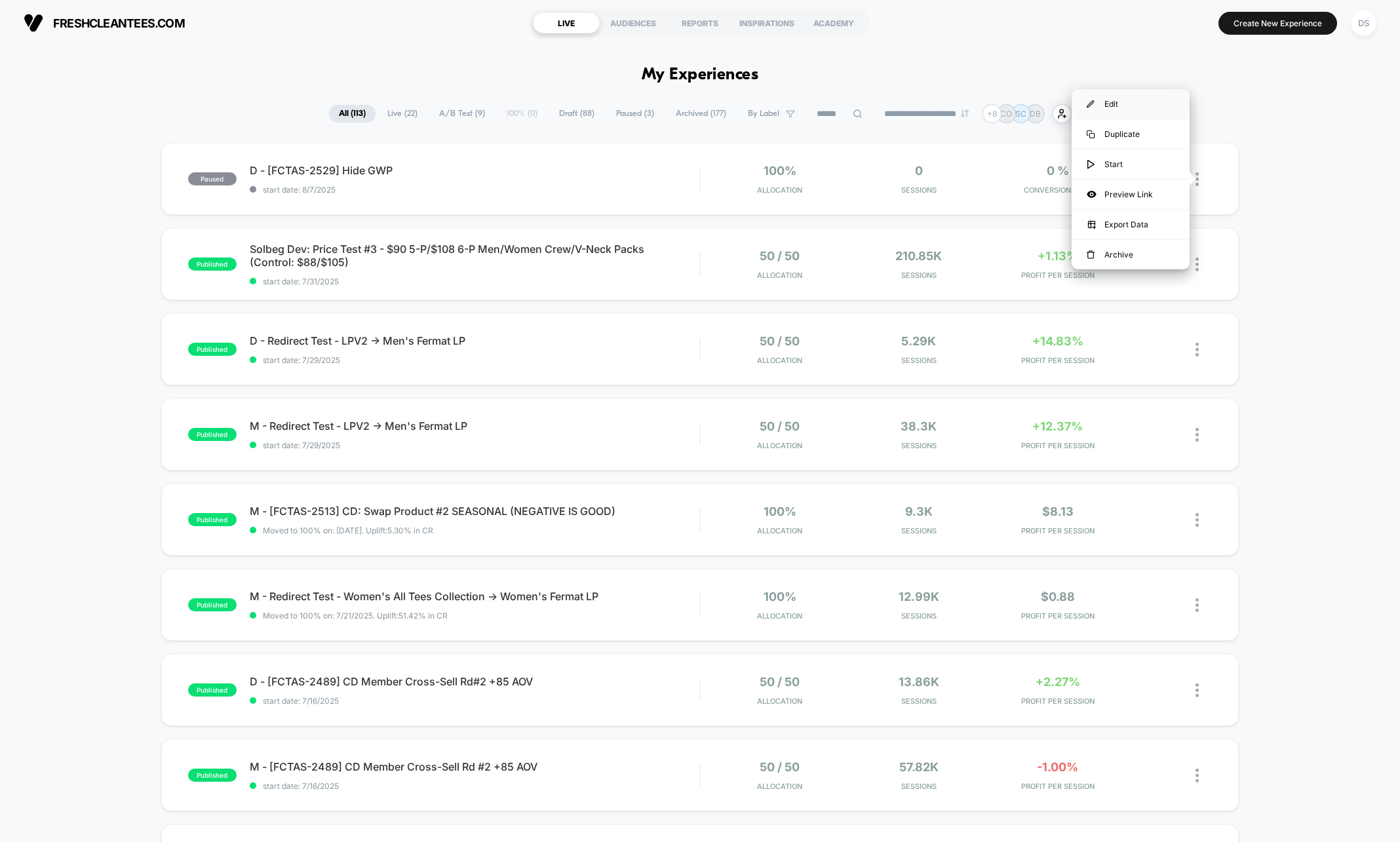 click on "Edit" at bounding box center (1131, 104) 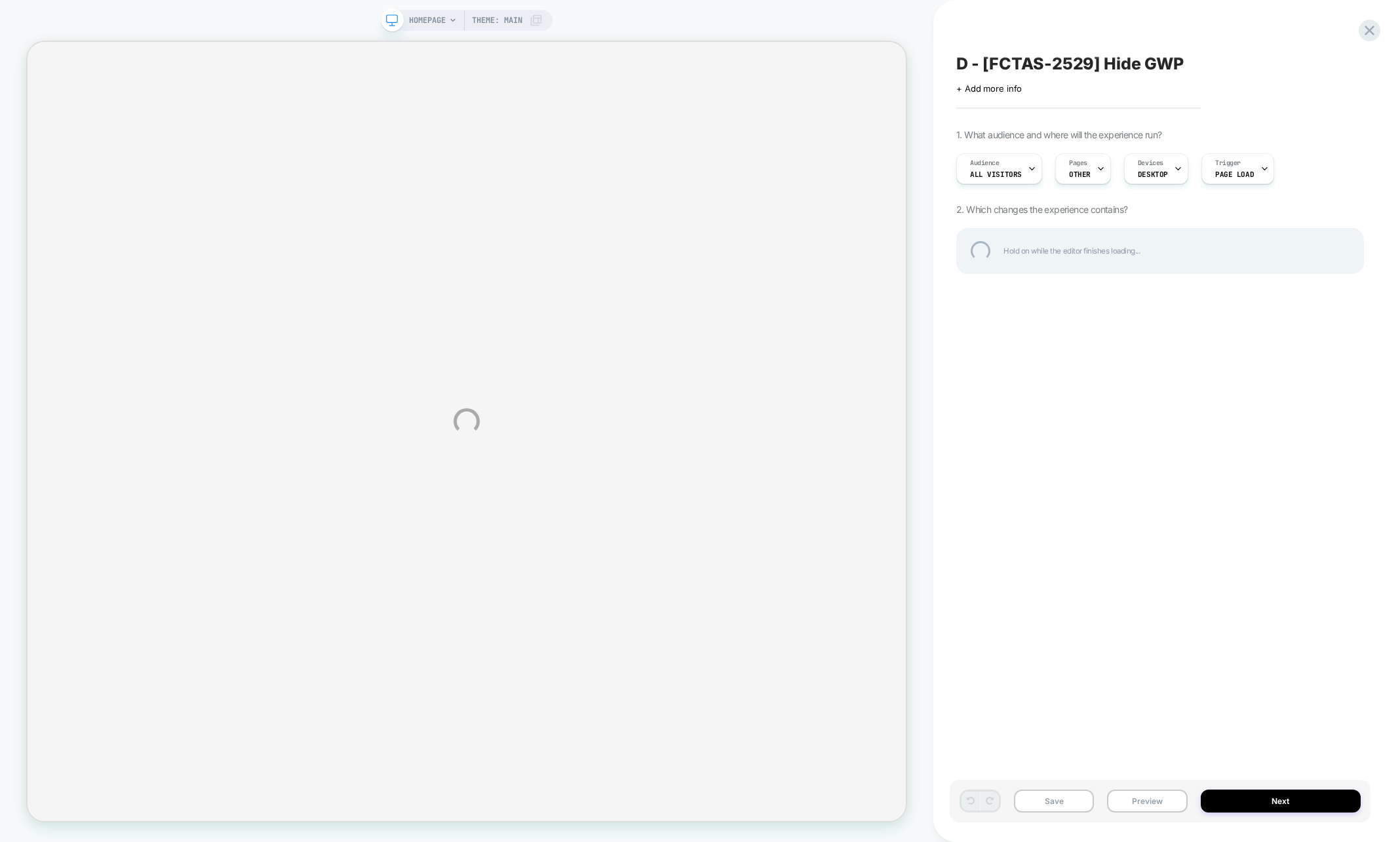 click on "HOMEPAGE Theme: MAIN D - [FCTAS-2529] Hide GWP Click to edit experience details + Add more info 1. What audience and where will the experience run? Audience All Visitors Pages OTHER Devices DESKTOP Trigger Page Load 2. Which changes the experience contains? Hold on while the editor finishes loading... Save Preview Next" at bounding box center [700, 421] 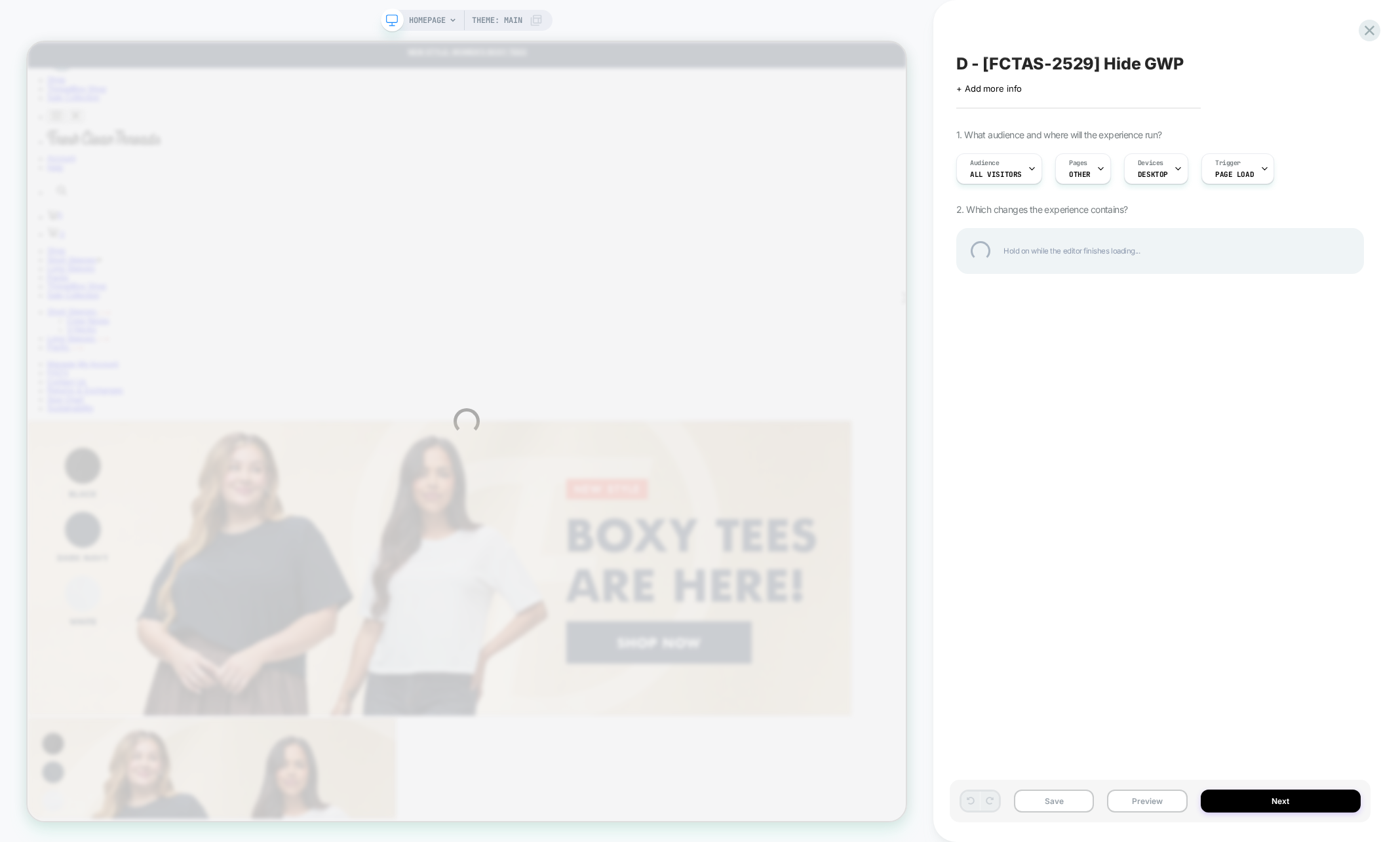 scroll, scrollTop: 0, scrollLeft: 0, axis: both 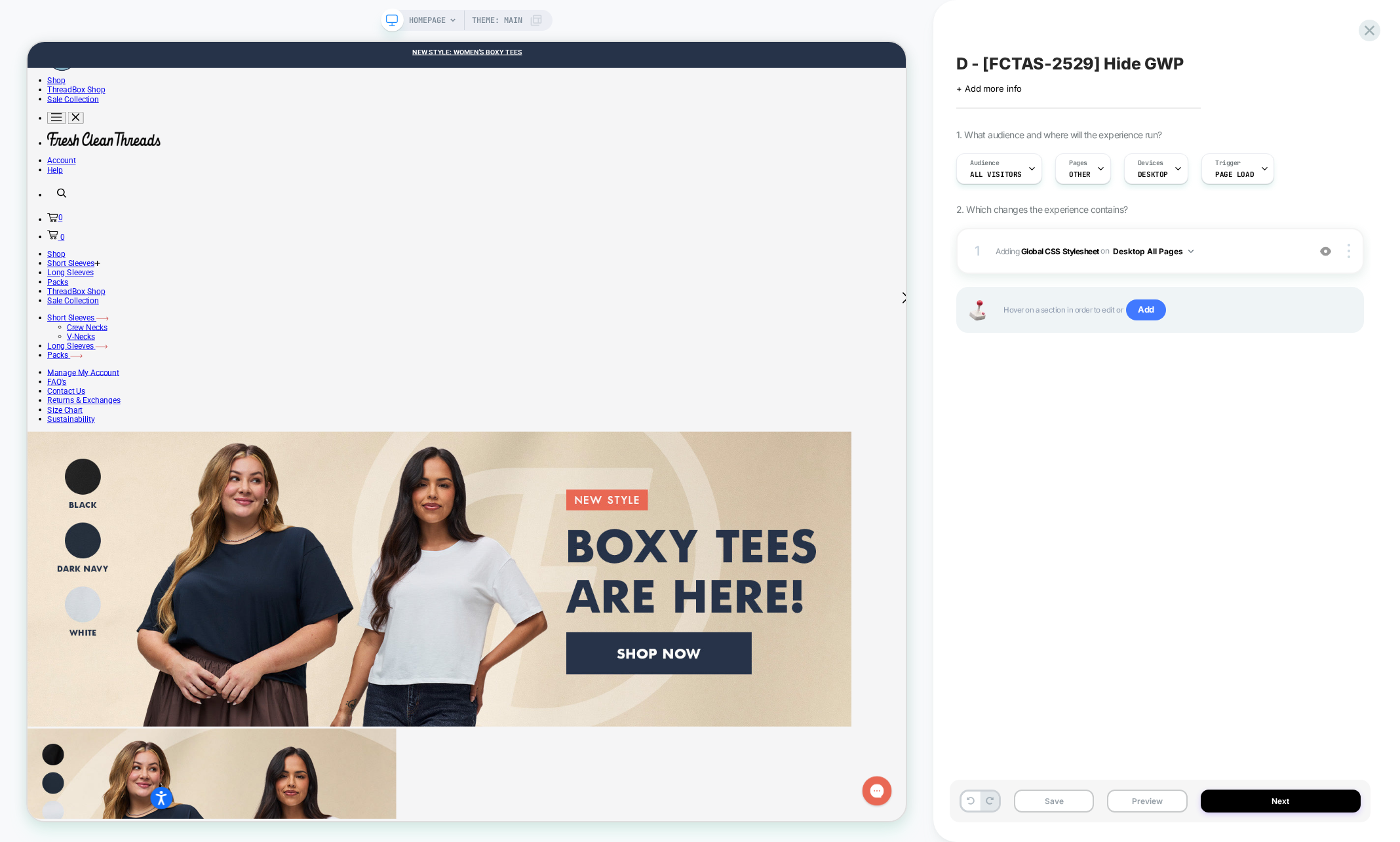 click on "Pages OTHER" at bounding box center (1079, 168) 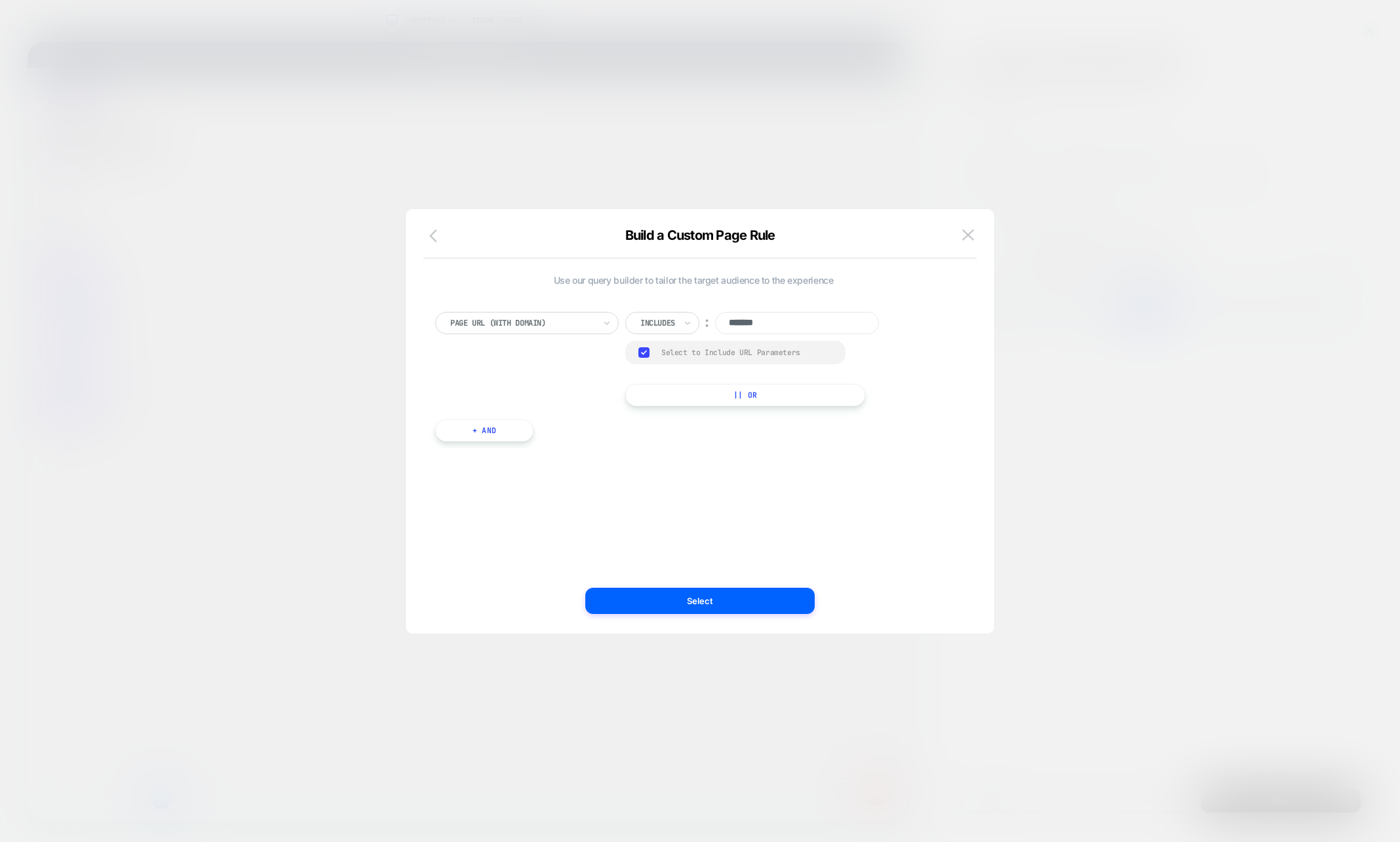 click at bounding box center [437, 237] 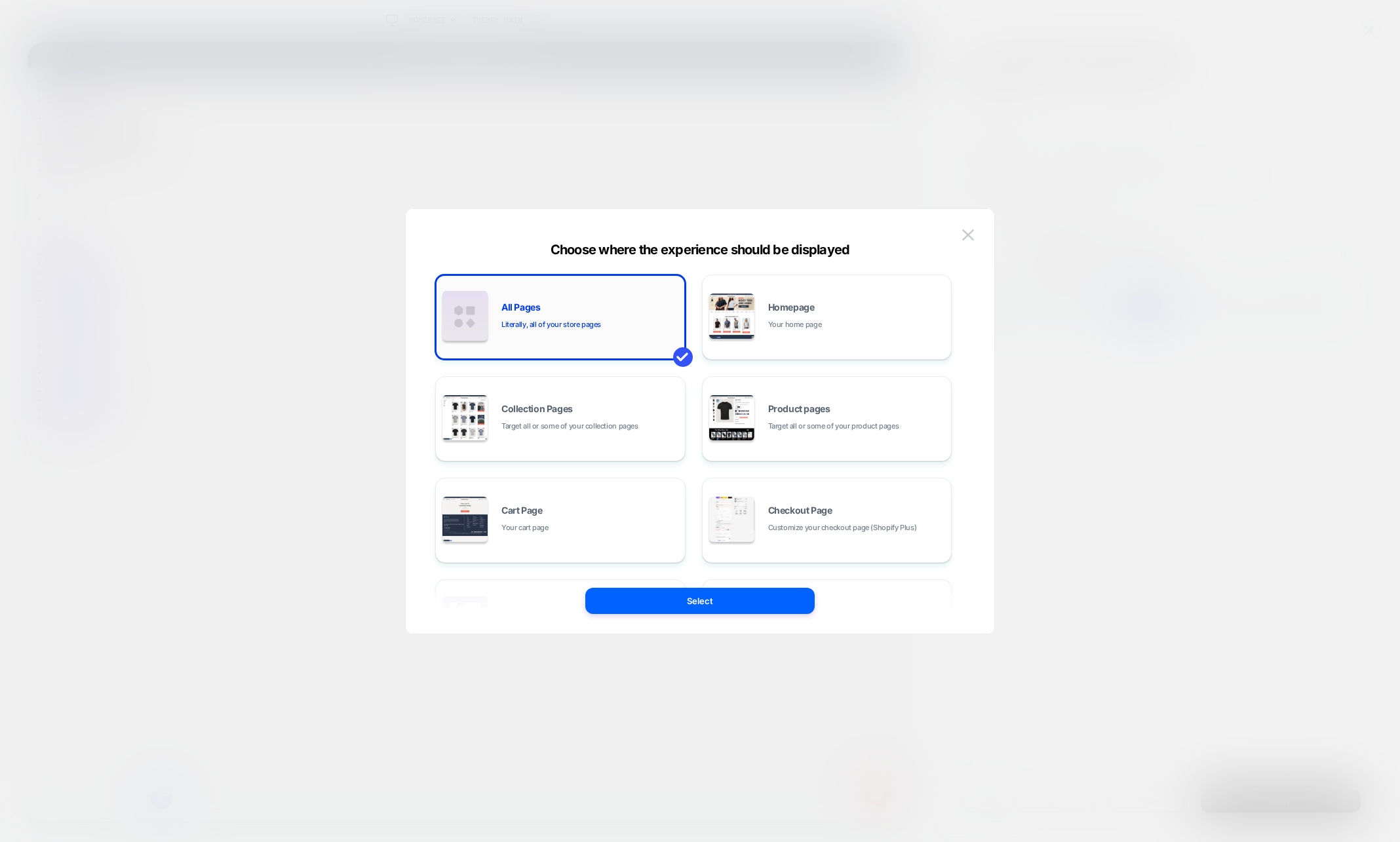 click on "All Pages Literally, all of your store pages" at bounding box center (560, 317) 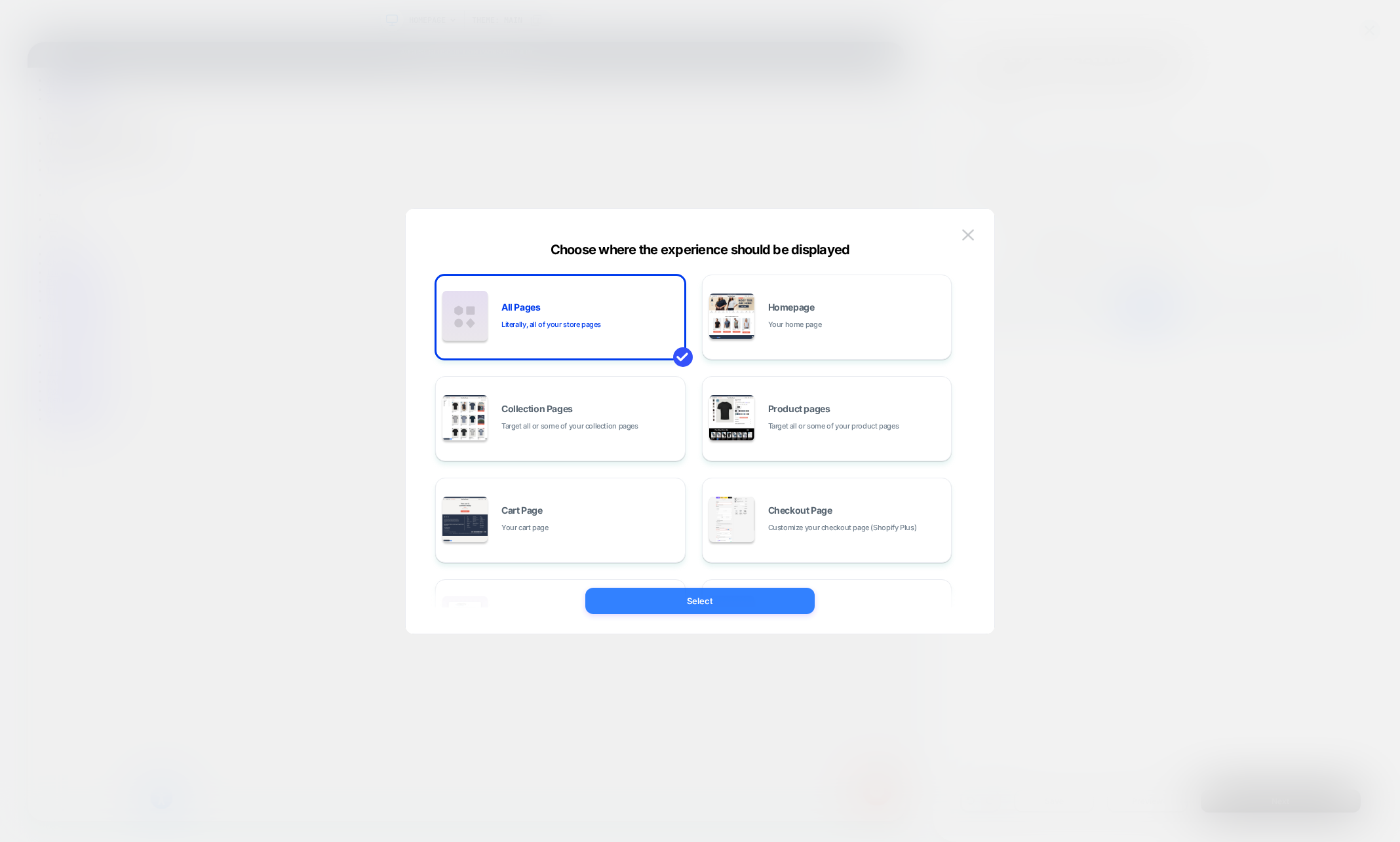 click on "Select" at bounding box center (700, 601) 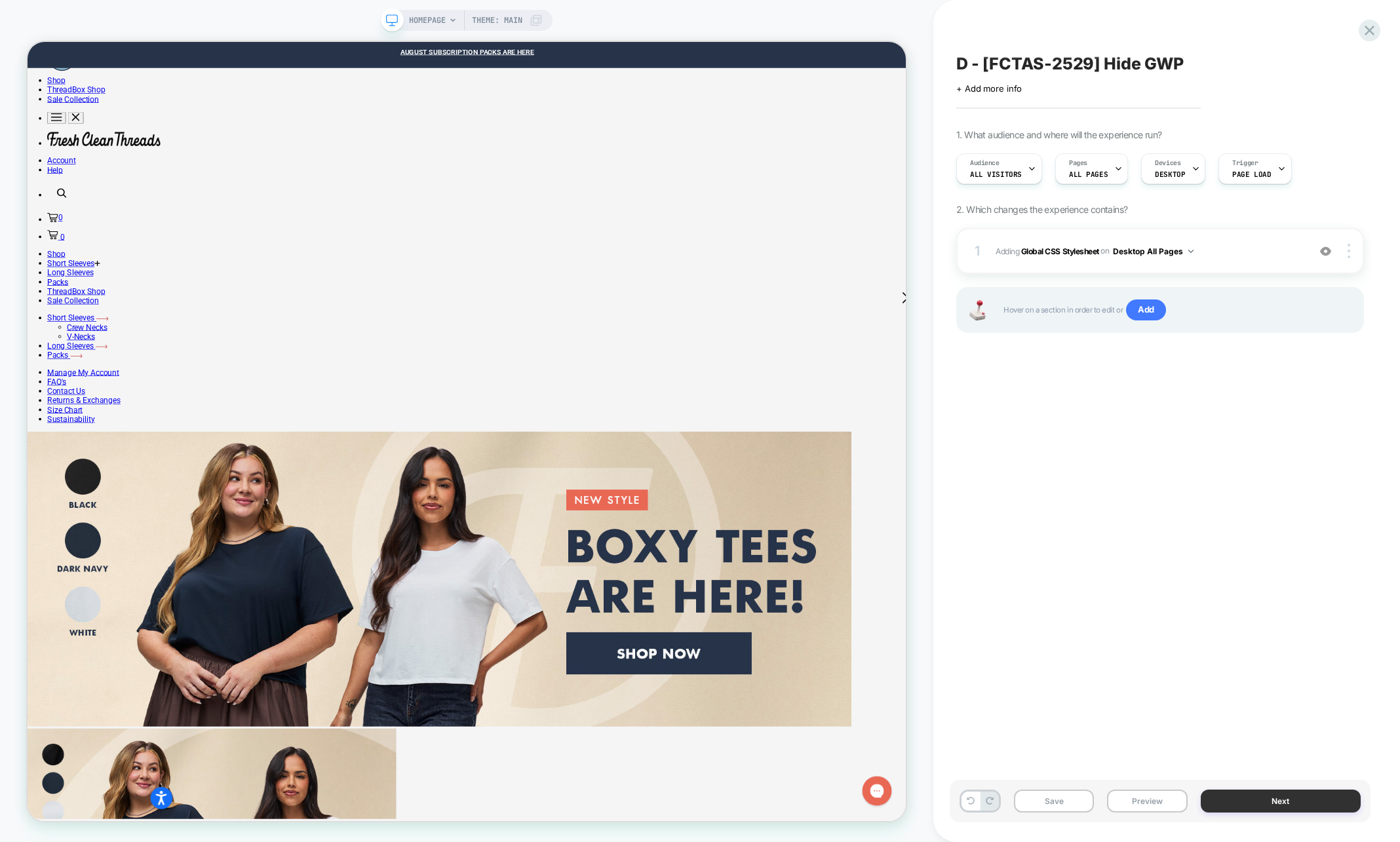 click on "Next" at bounding box center (1281, 801) 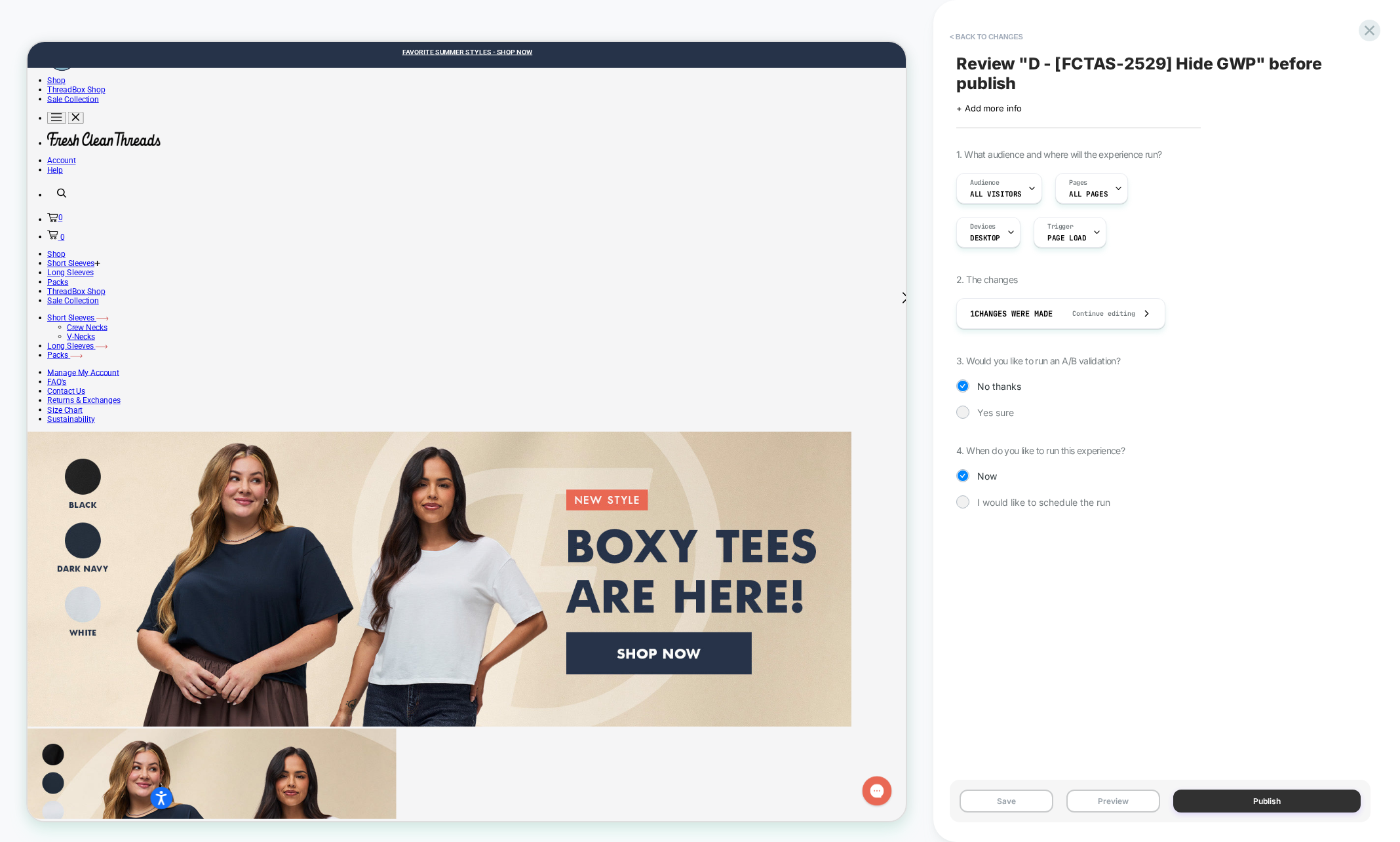 click on "Publish" at bounding box center [1267, 801] 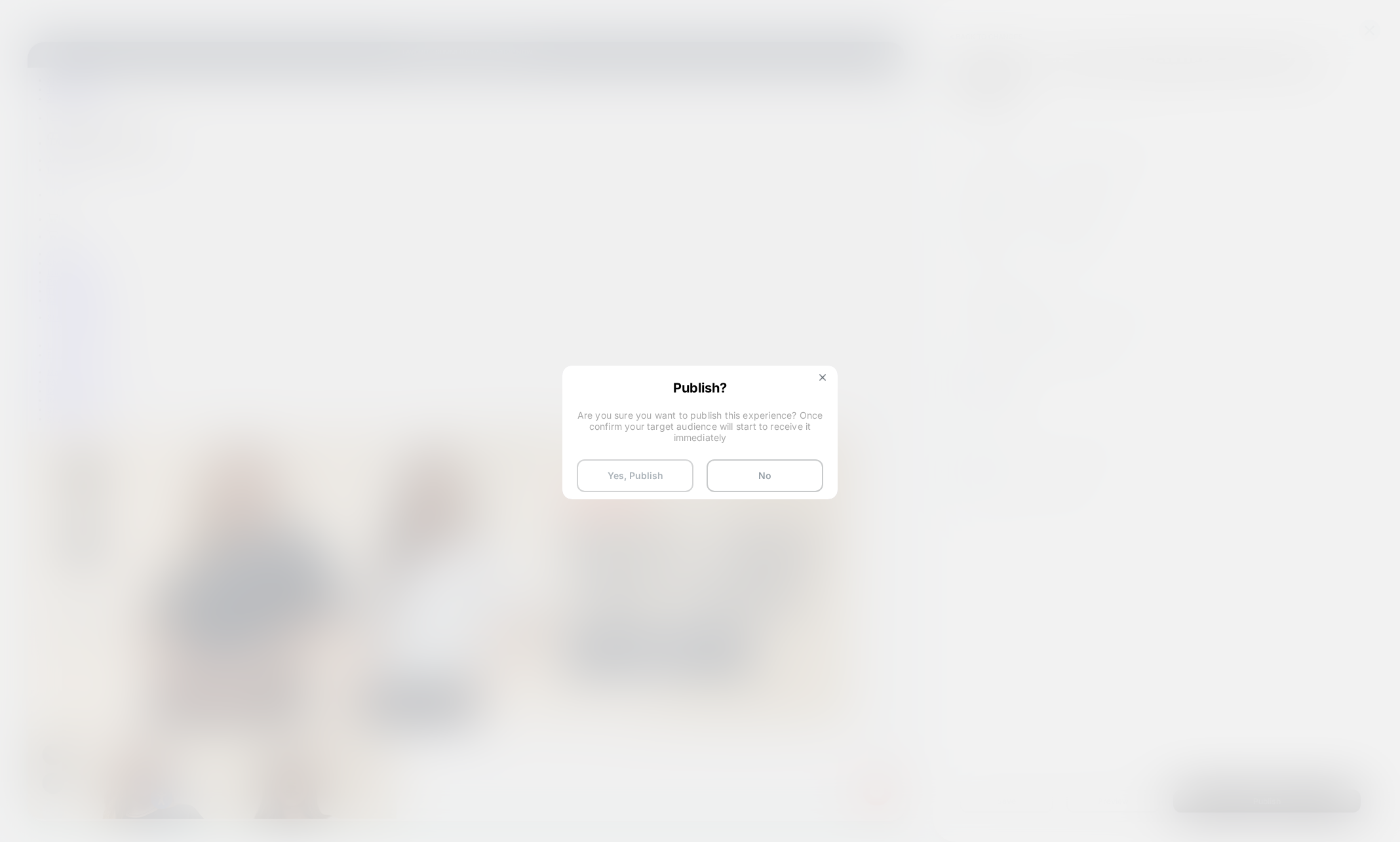 click on "Yes, Publish" at bounding box center [635, 476] 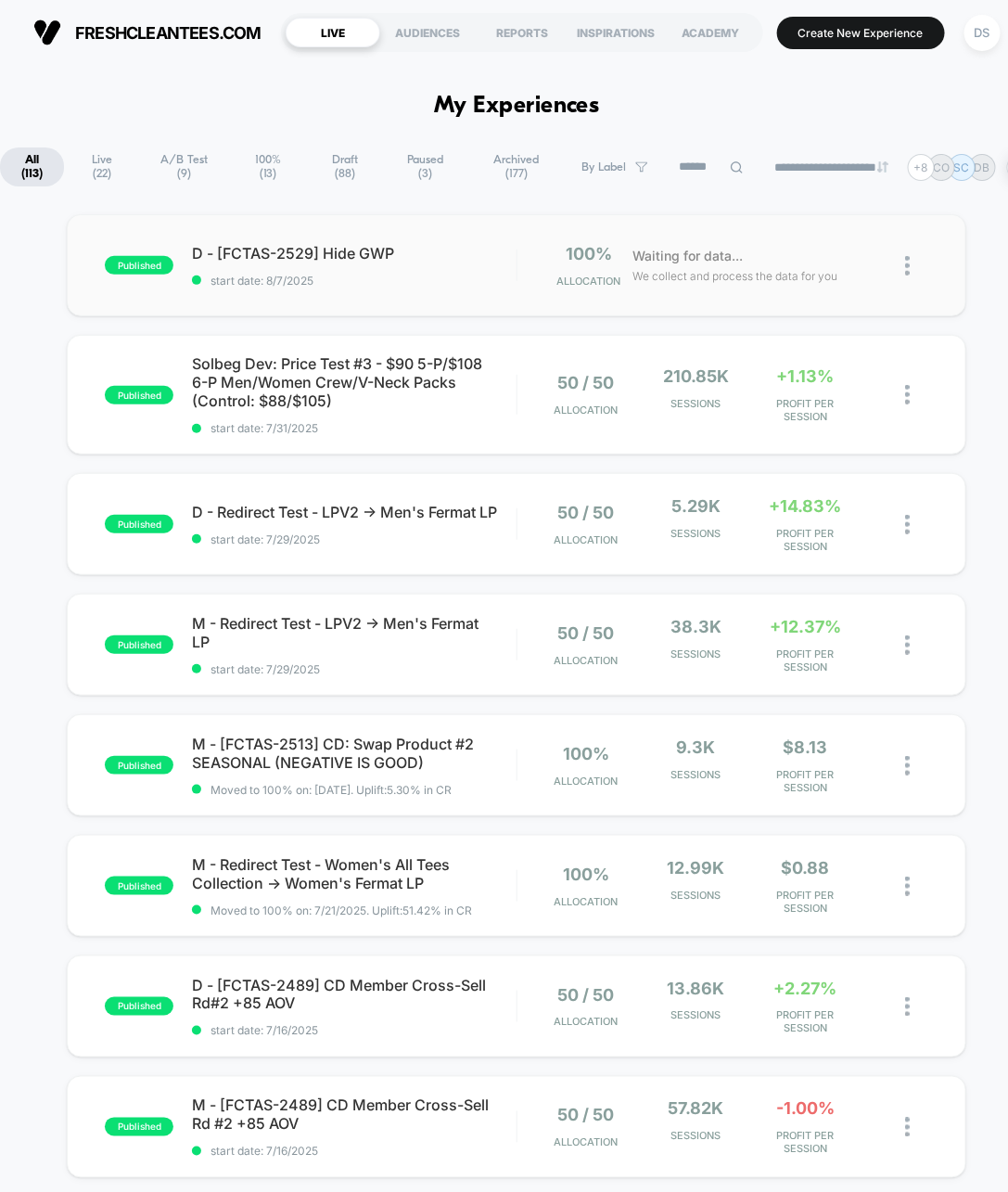 click at bounding box center (907, 265) 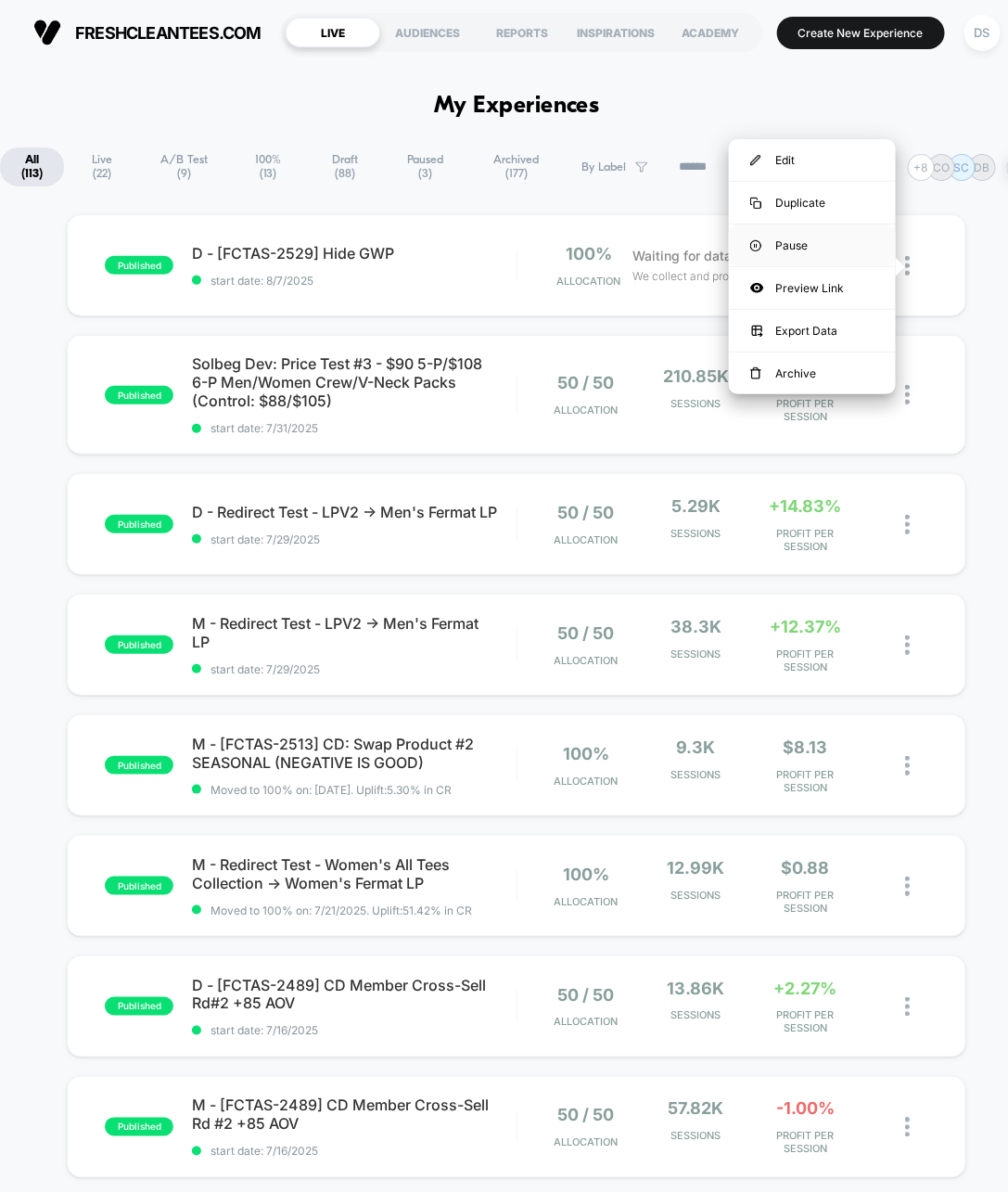 click on "Pause" at bounding box center (812, 245) 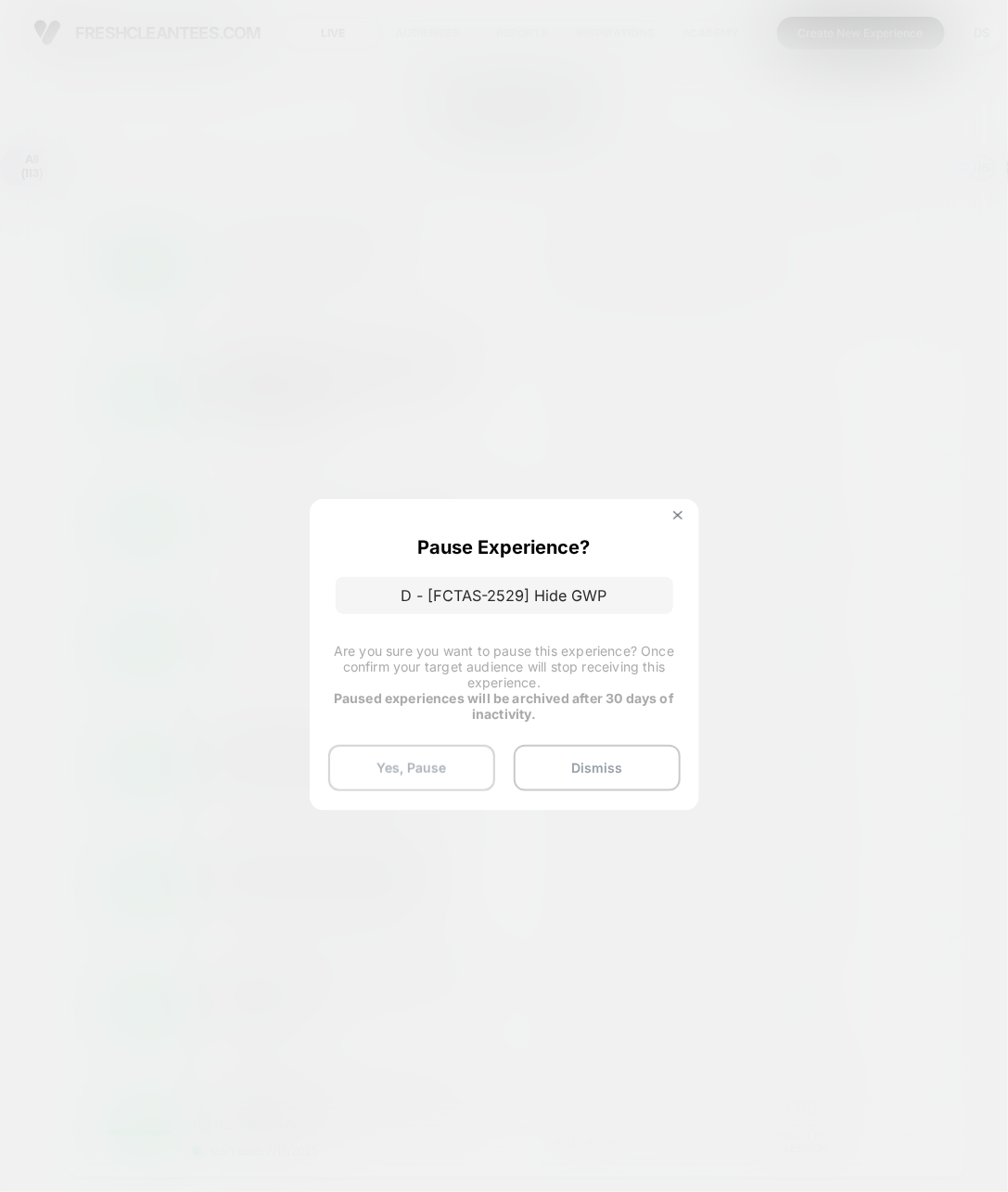 click on "Yes, Pause" at bounding box center [412, 768] 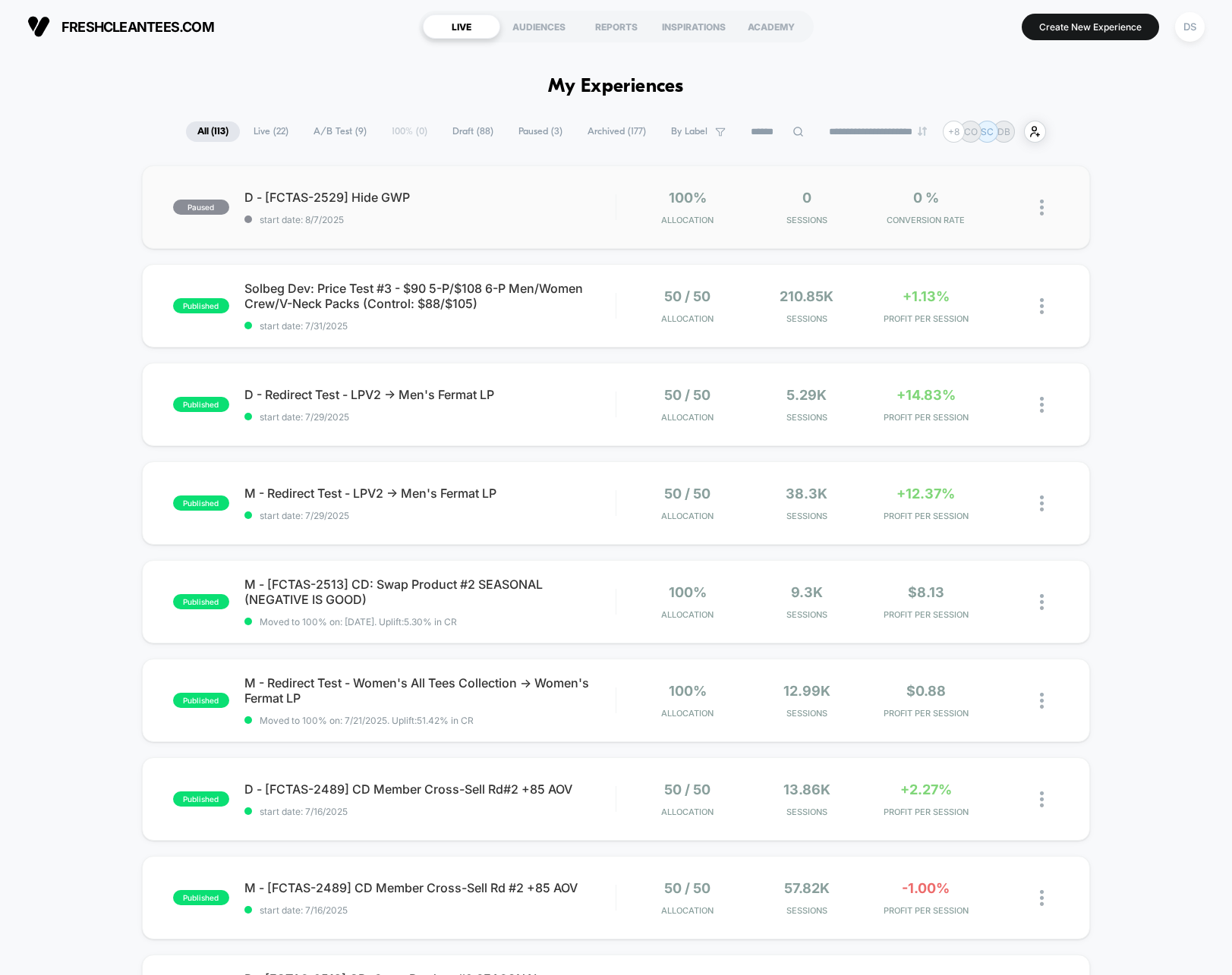 click at bounding box center [1041, 207] 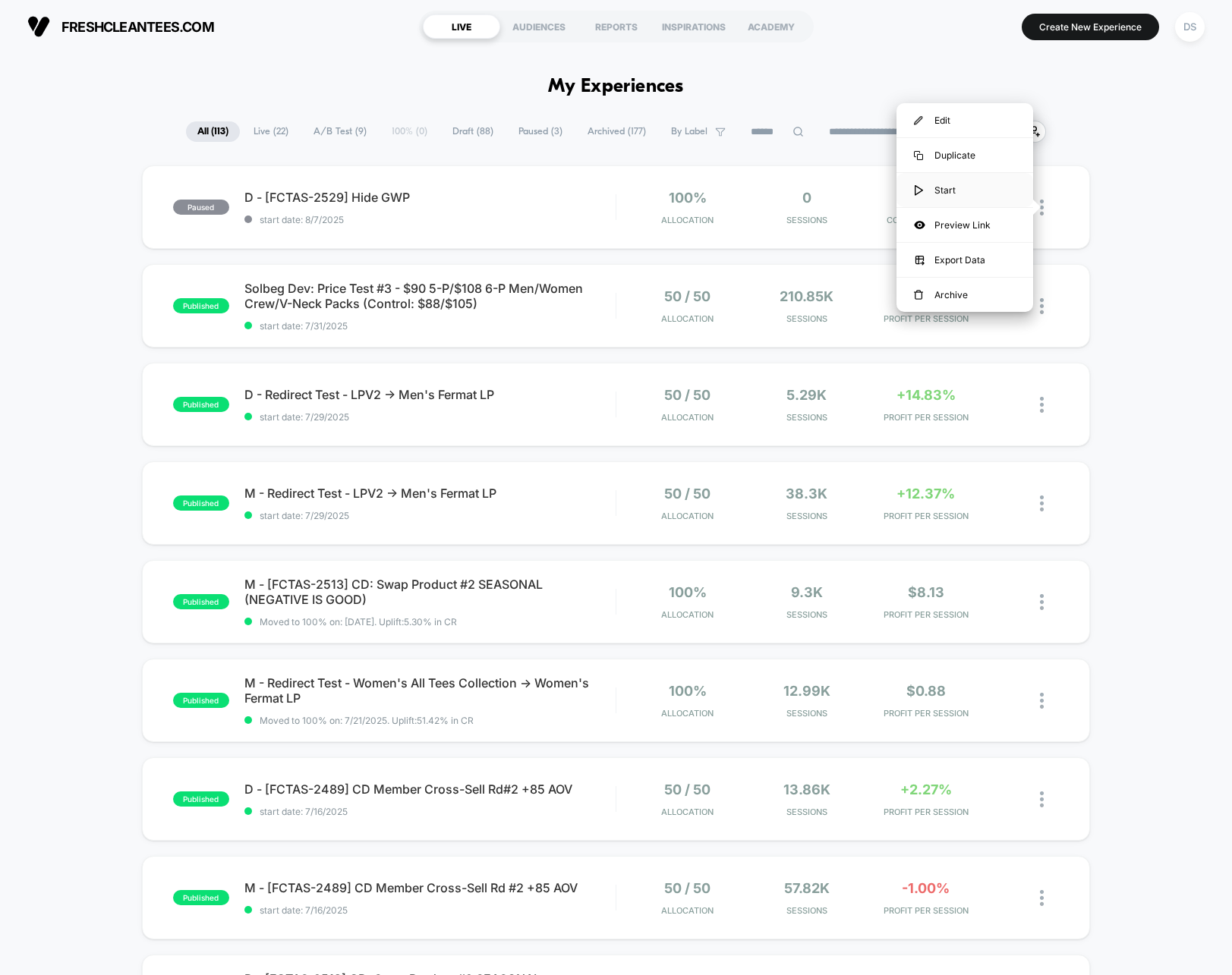 click on "Start" at bounding box center (965, 190) 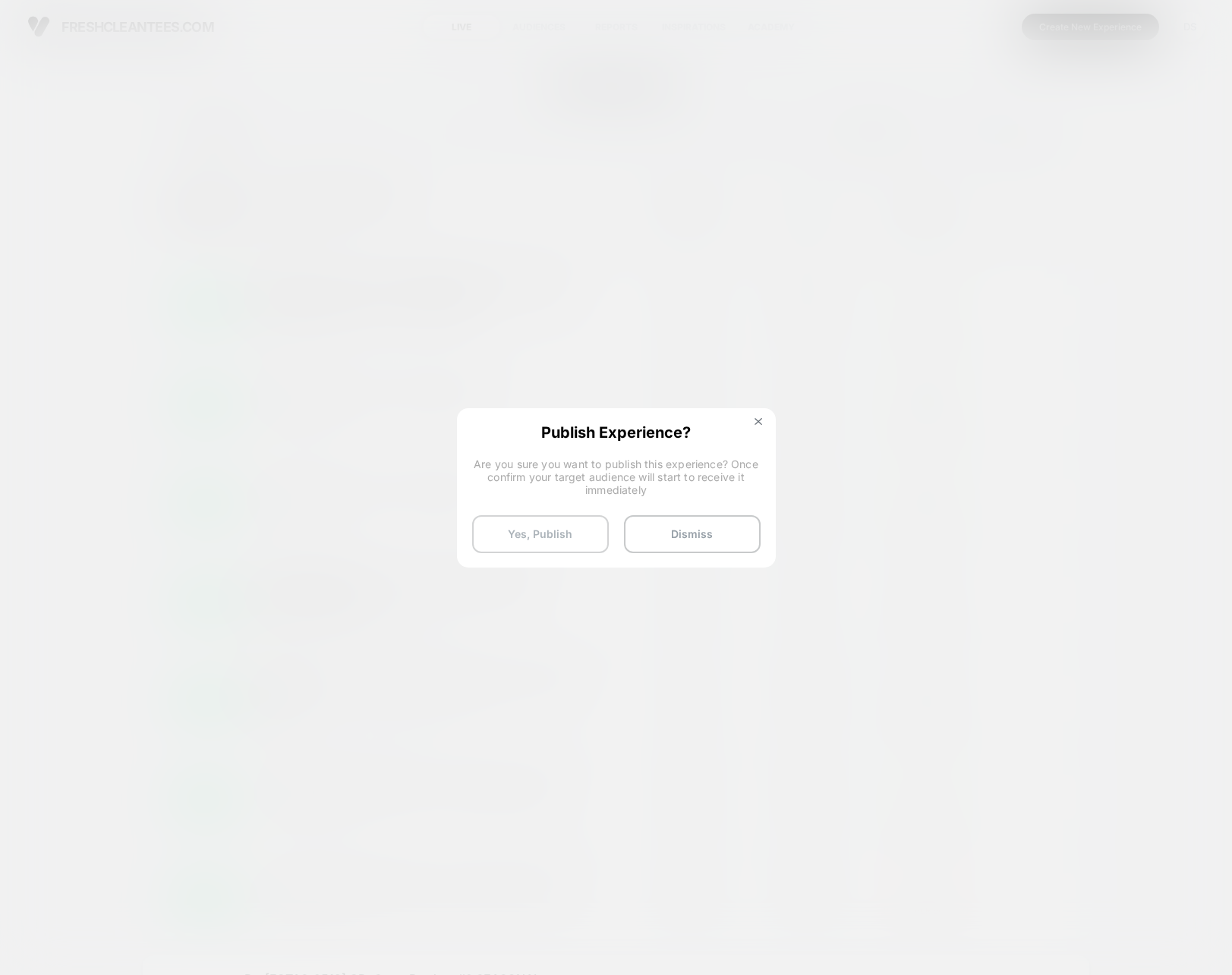 click on "Yes, Publish" at bounding box center (540, 534) 